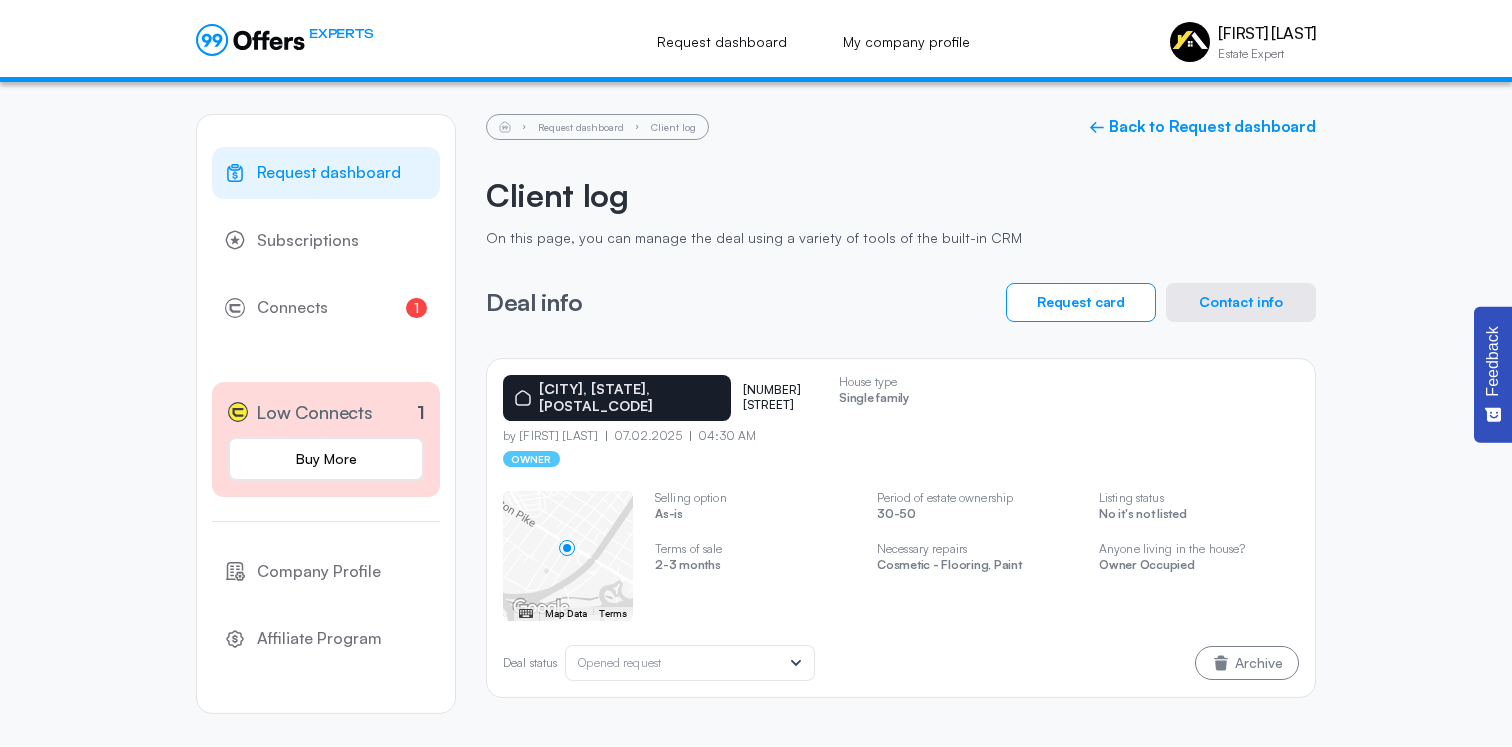 scroll, scrollTop: 0, scrollLeft: 0, axis: both 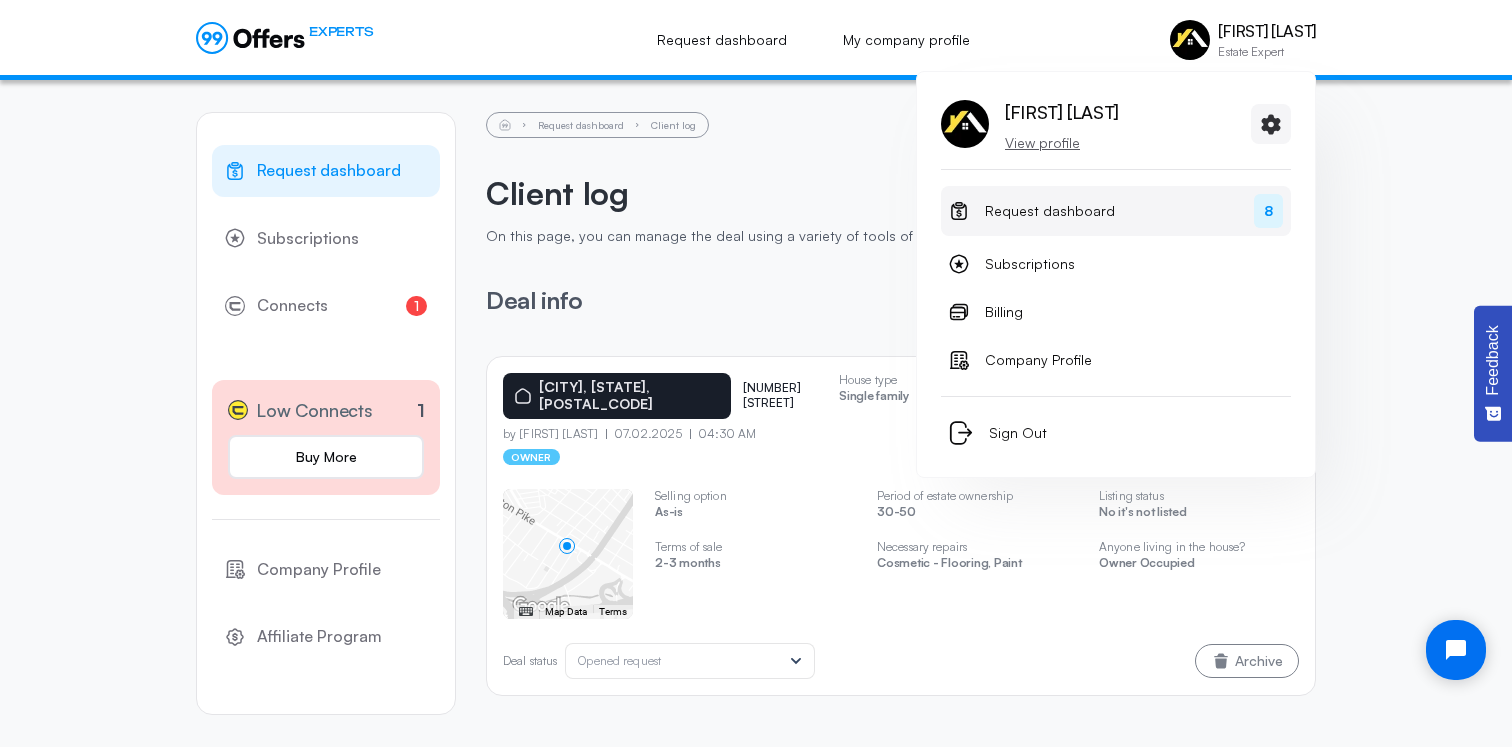 click on "Request dashboard" 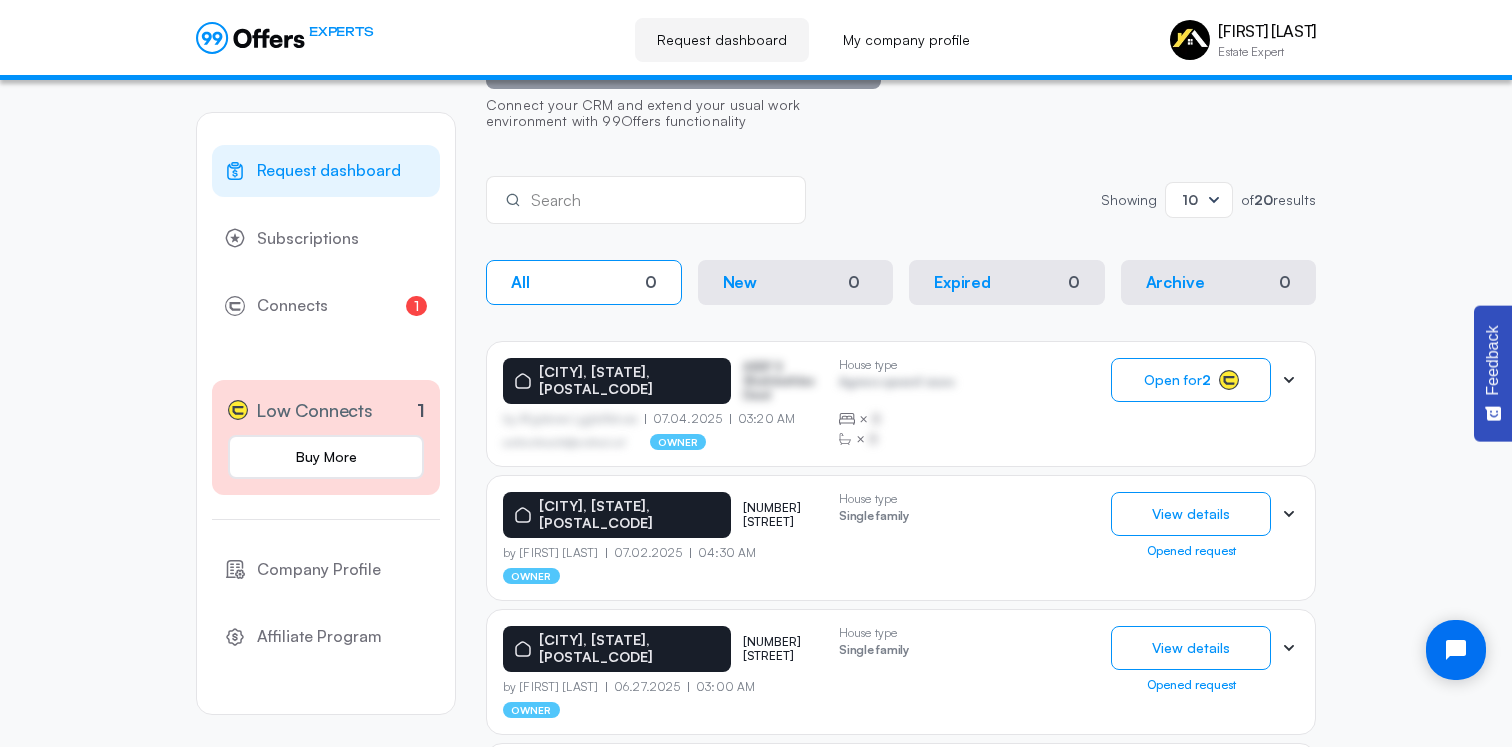 scroll, scrollTop: 263, scrollLeft: 0, axis: vertical 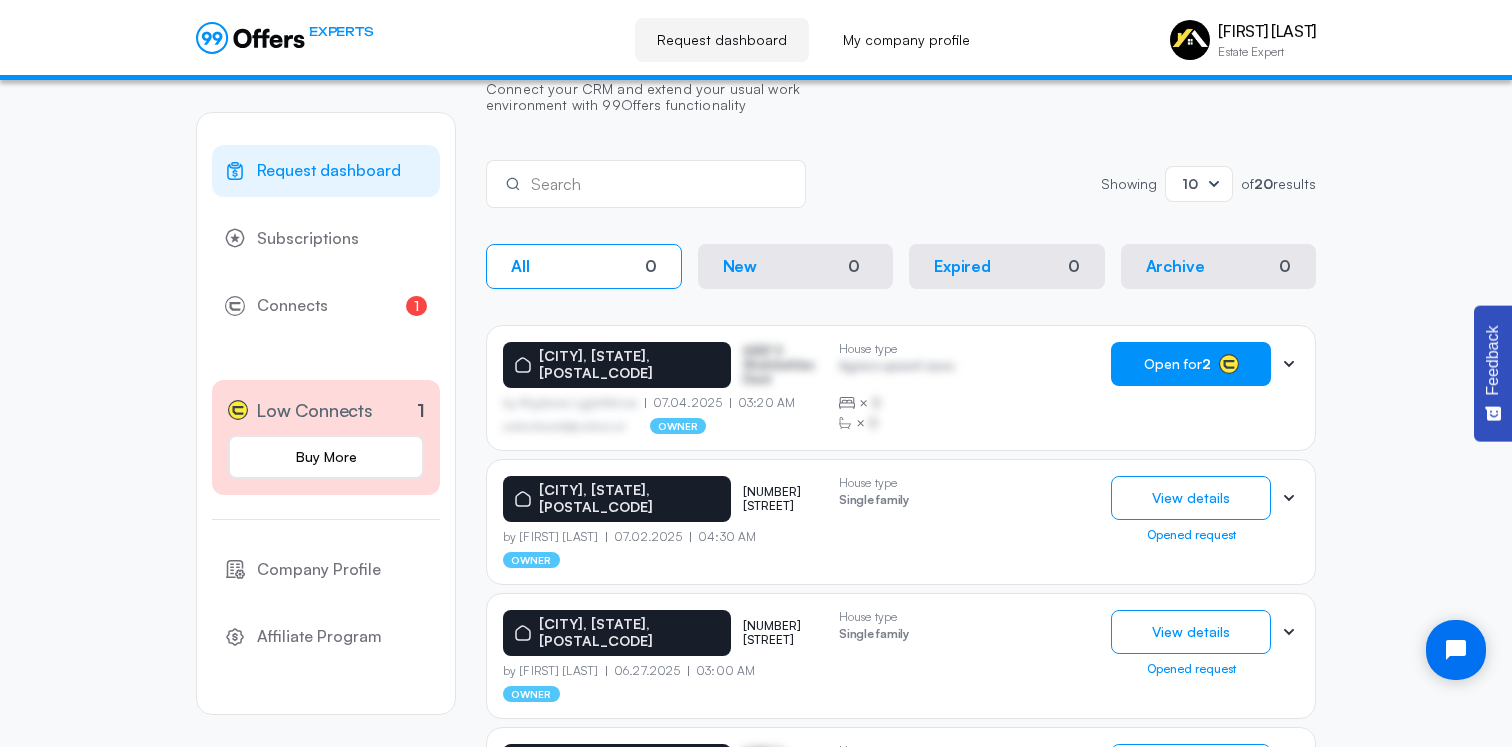 click on "Open for  2" 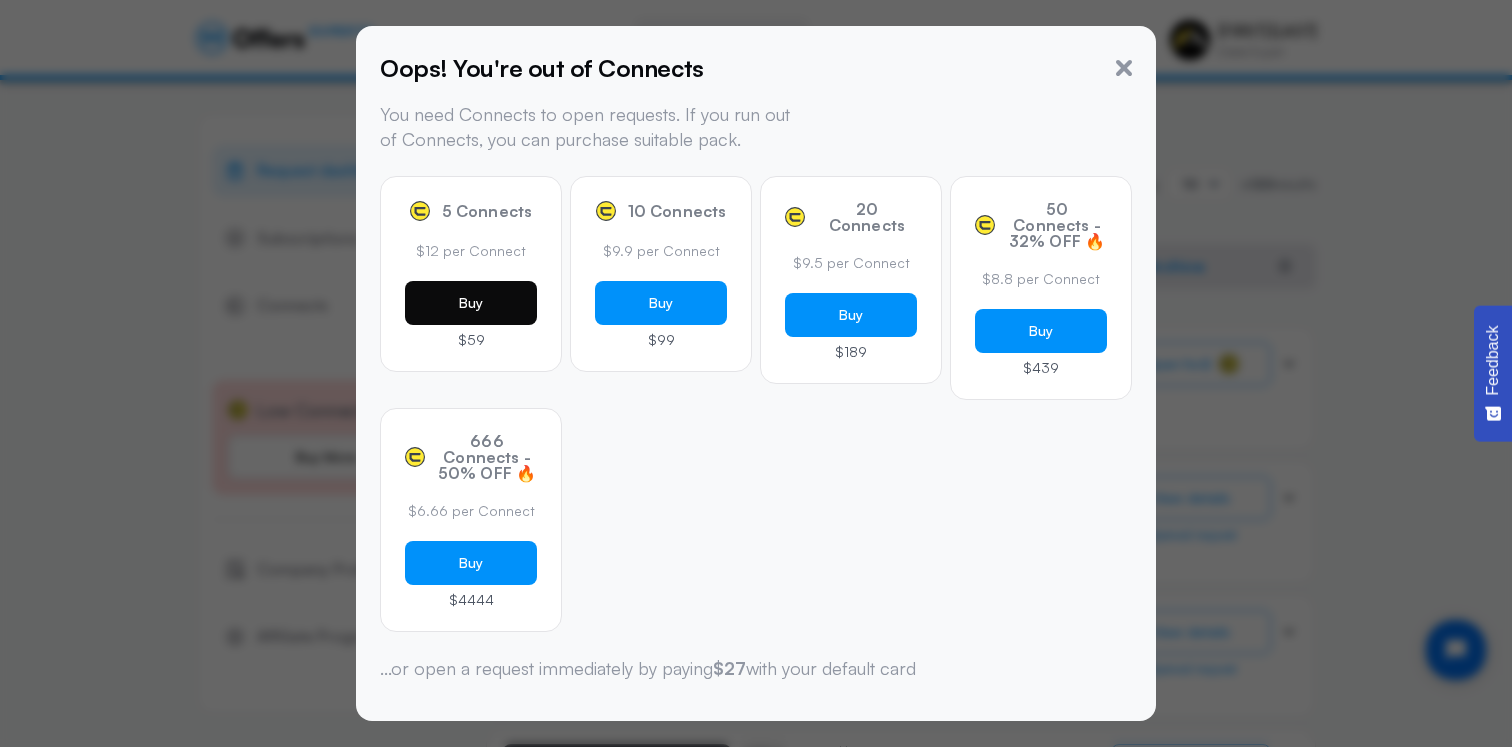 click on "Buy" 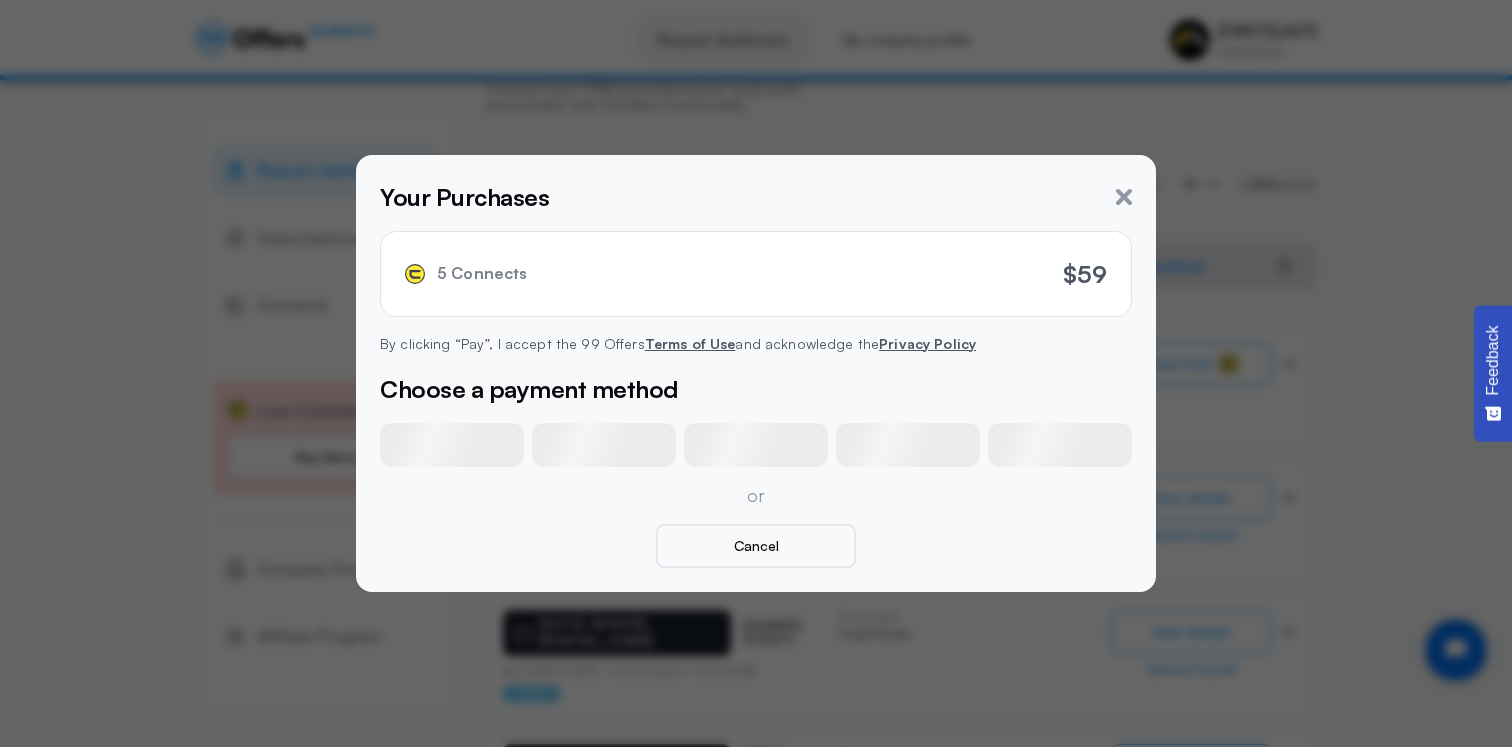 click on "Choose a payment method" 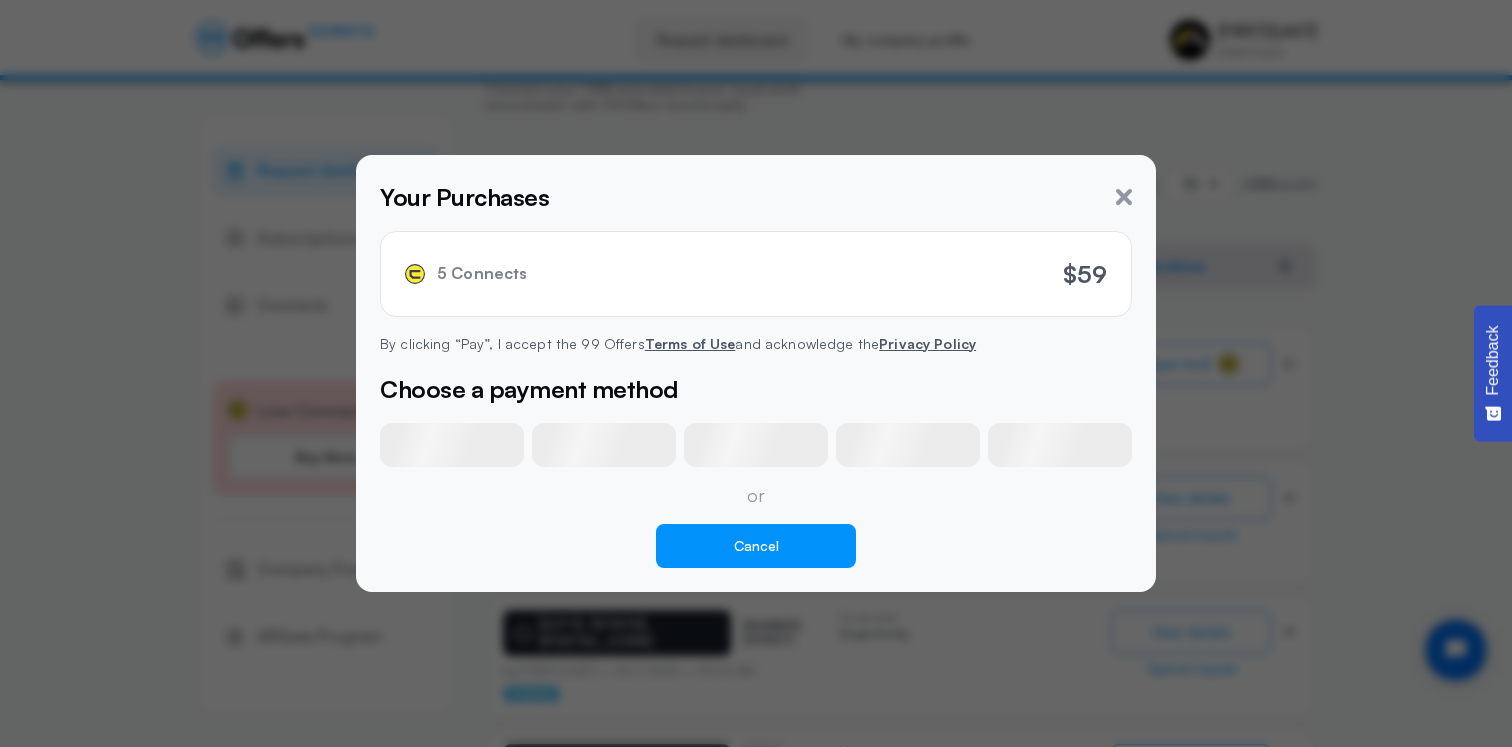click on "Cancel" 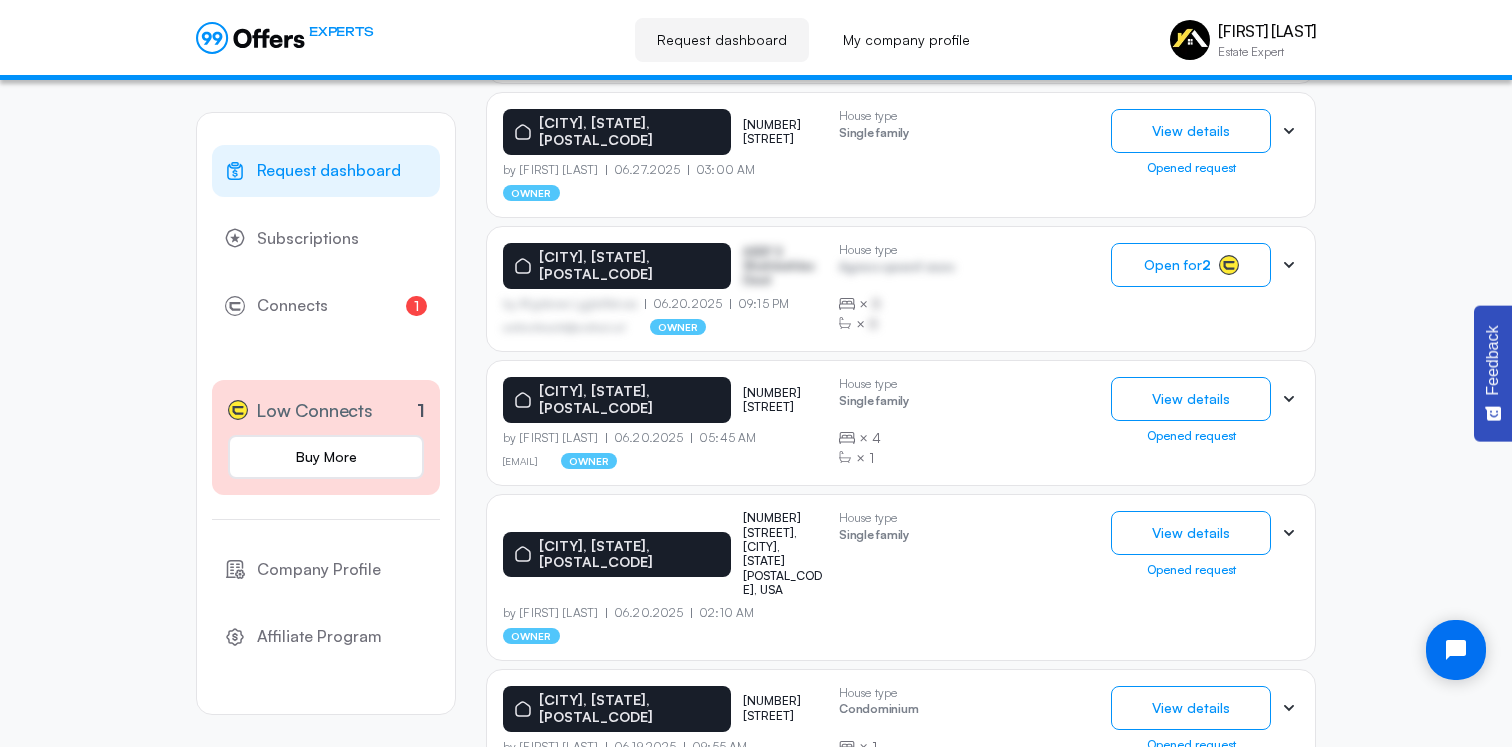scroll, scrollTop: 961, scrollLeft: 0, axis: vertical 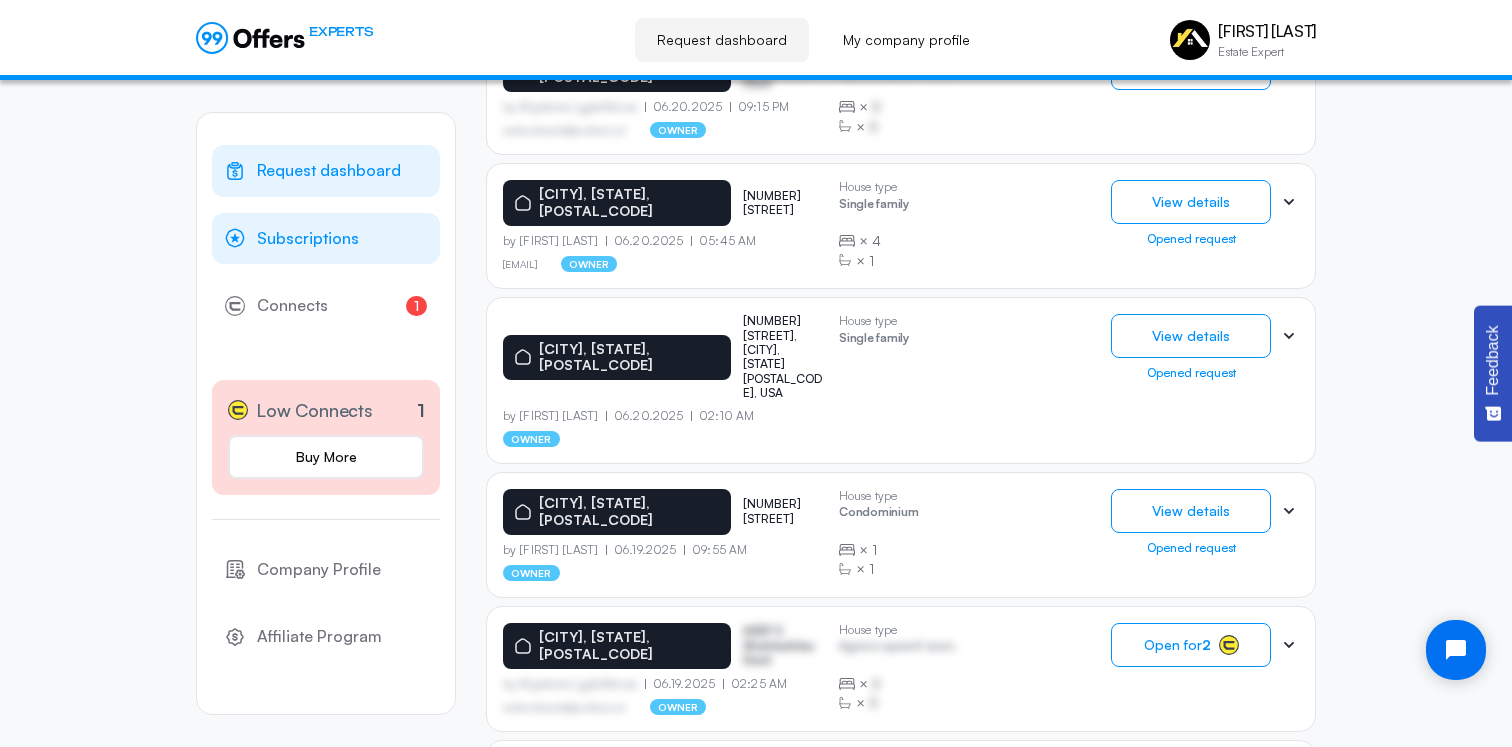 click on "Subscriptions" 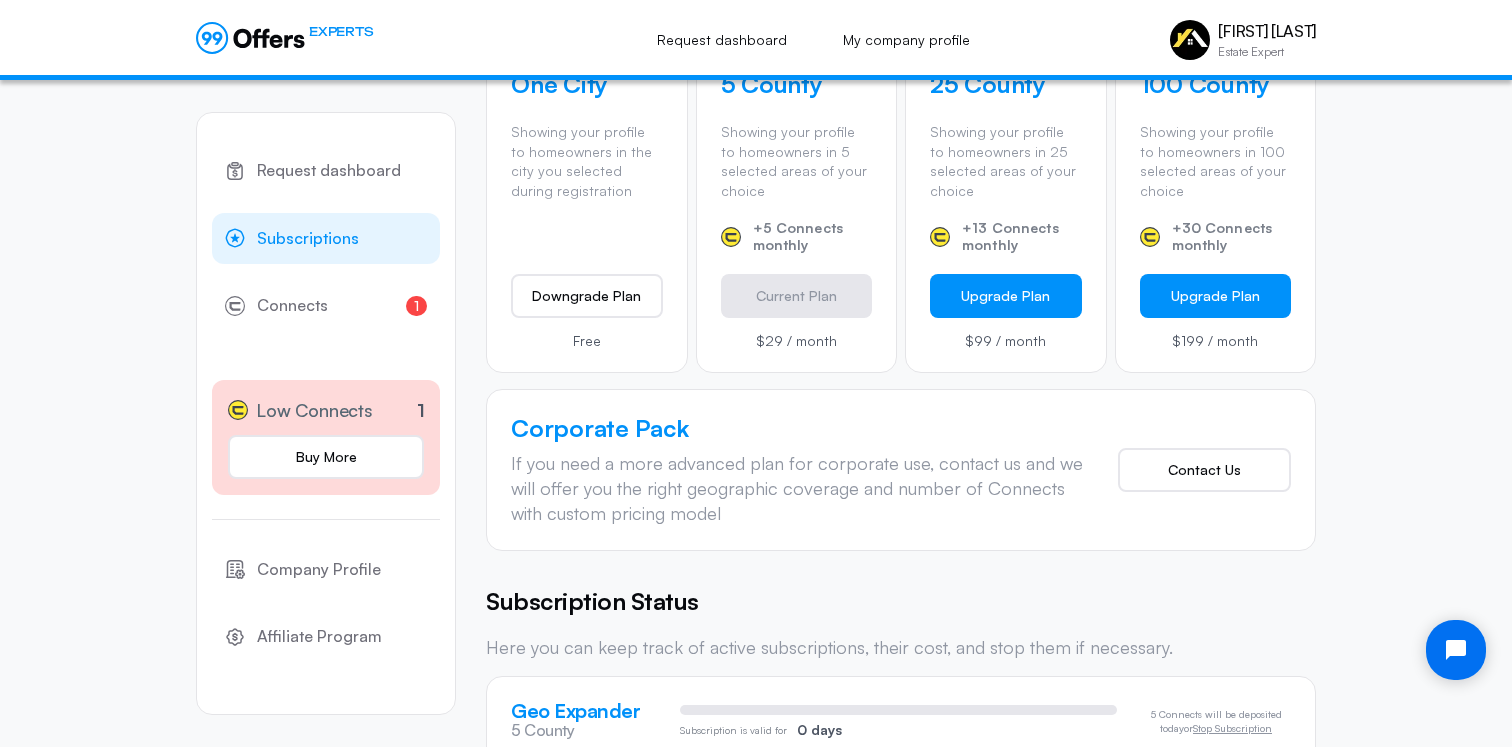 scroll, scrollTop: 773, scrollLeft: 0, axis: vertical 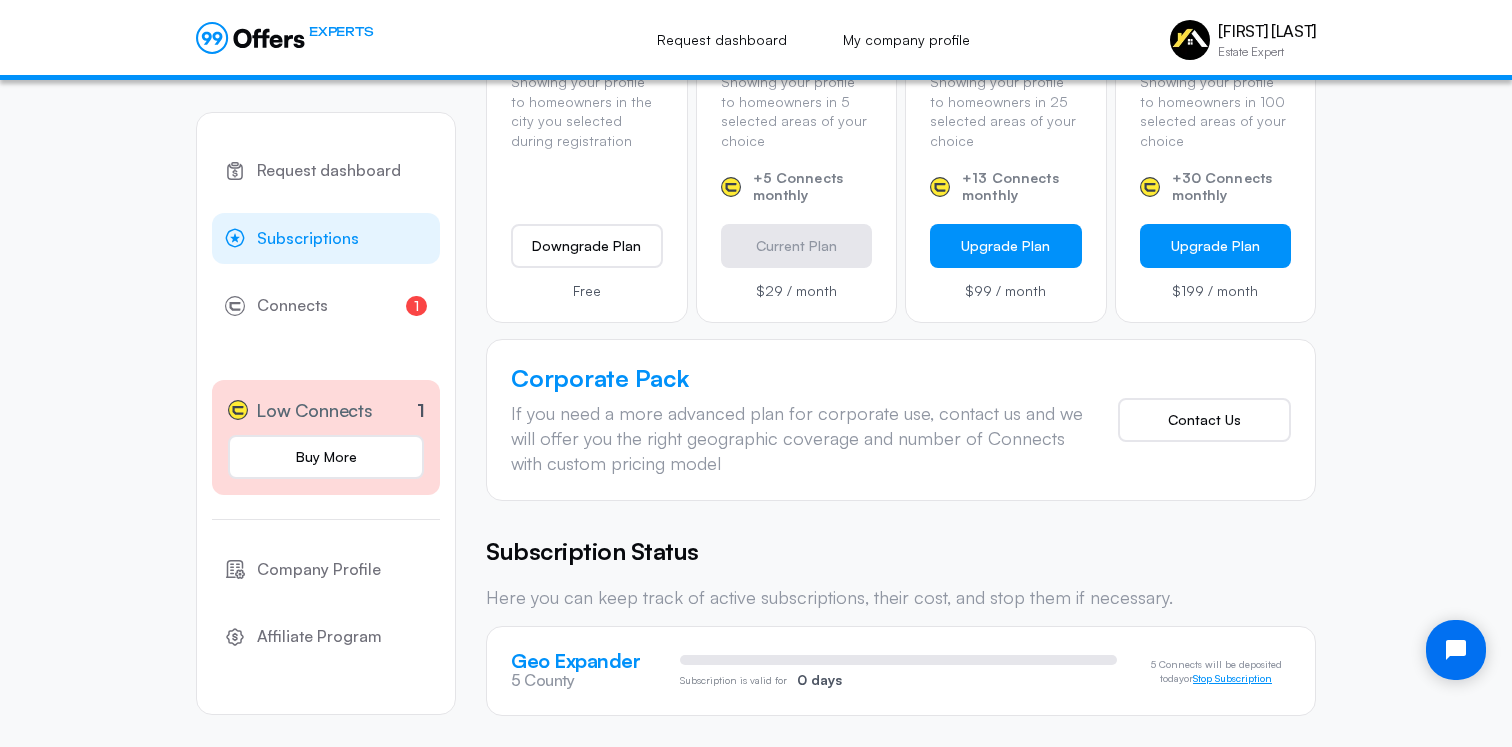 click on "Stop Subscription" 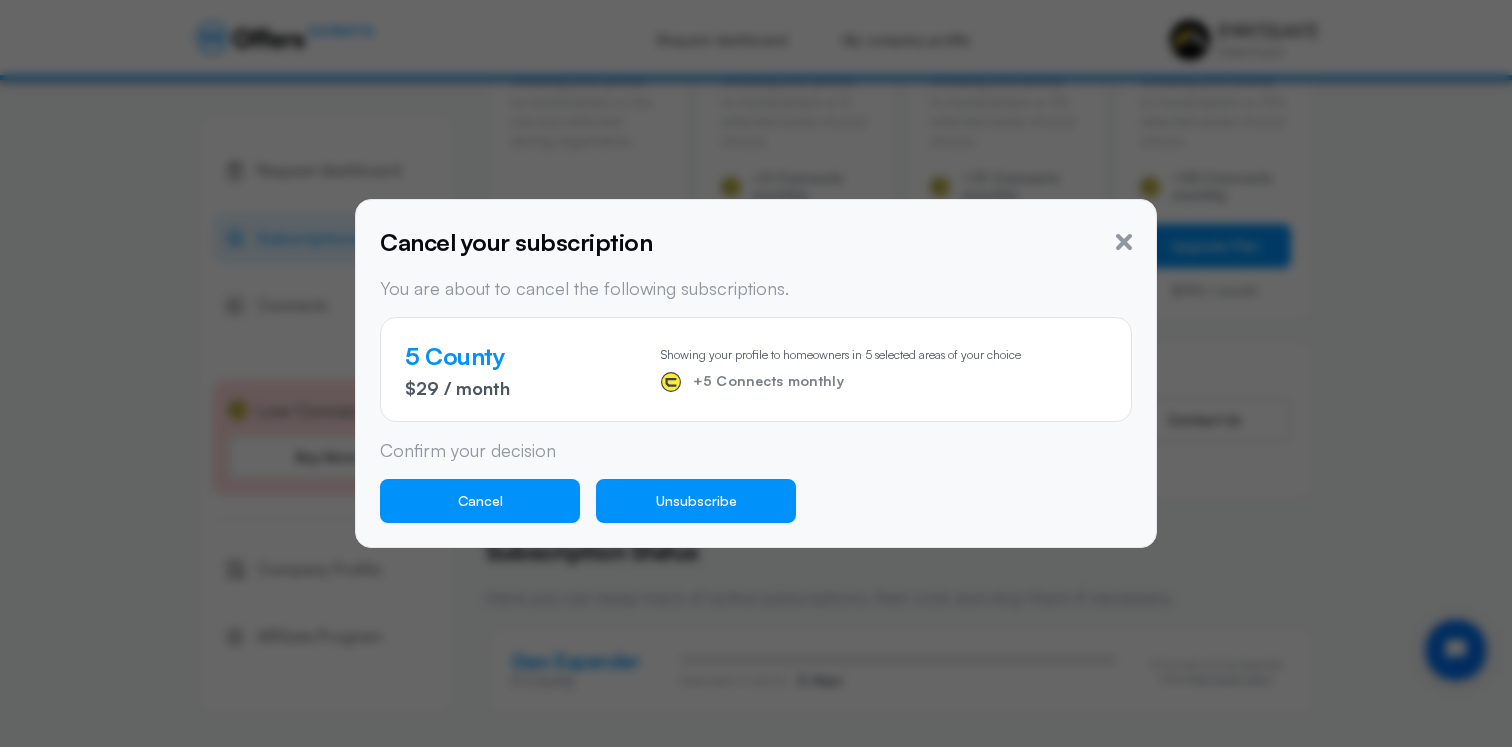 click on "Unsubscribe" 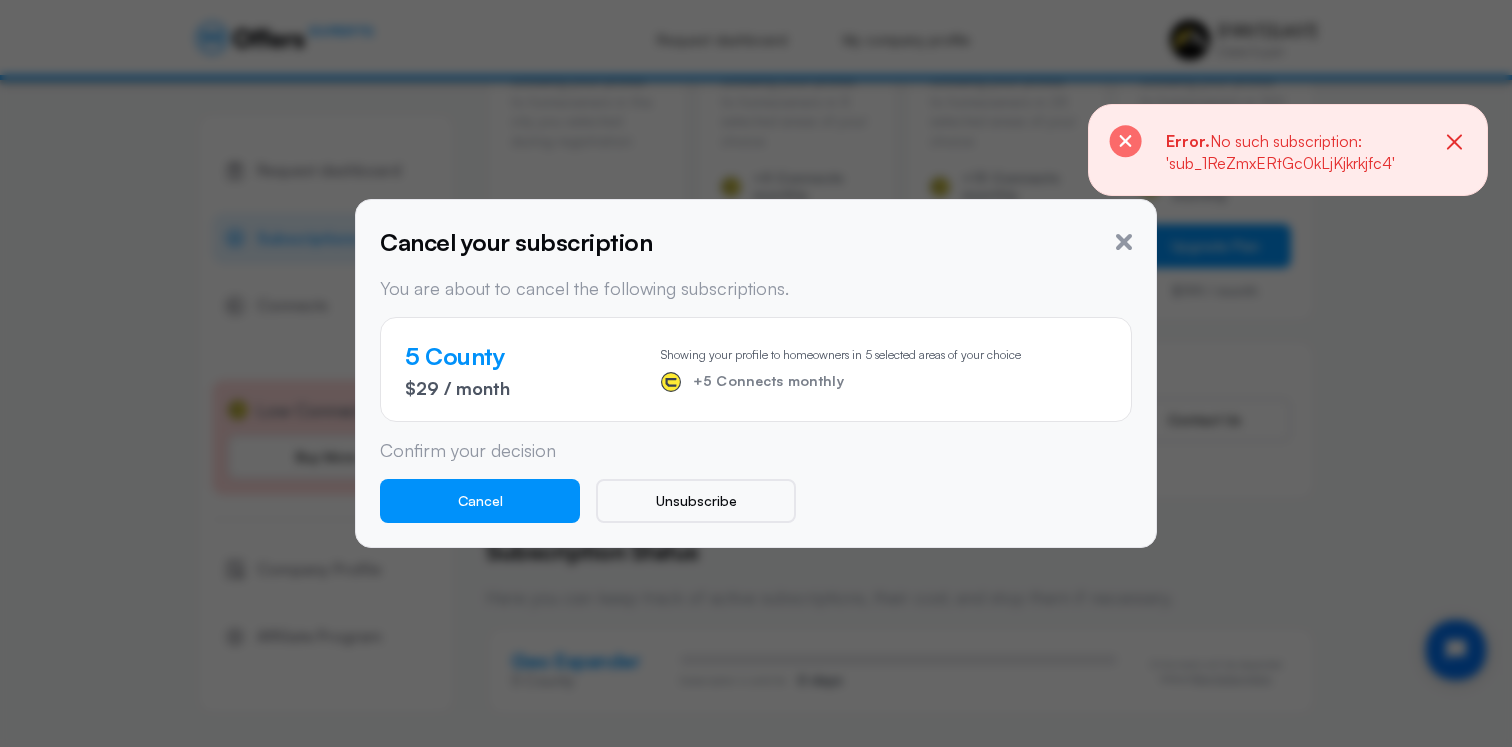 click on "+5 Connects monthly" 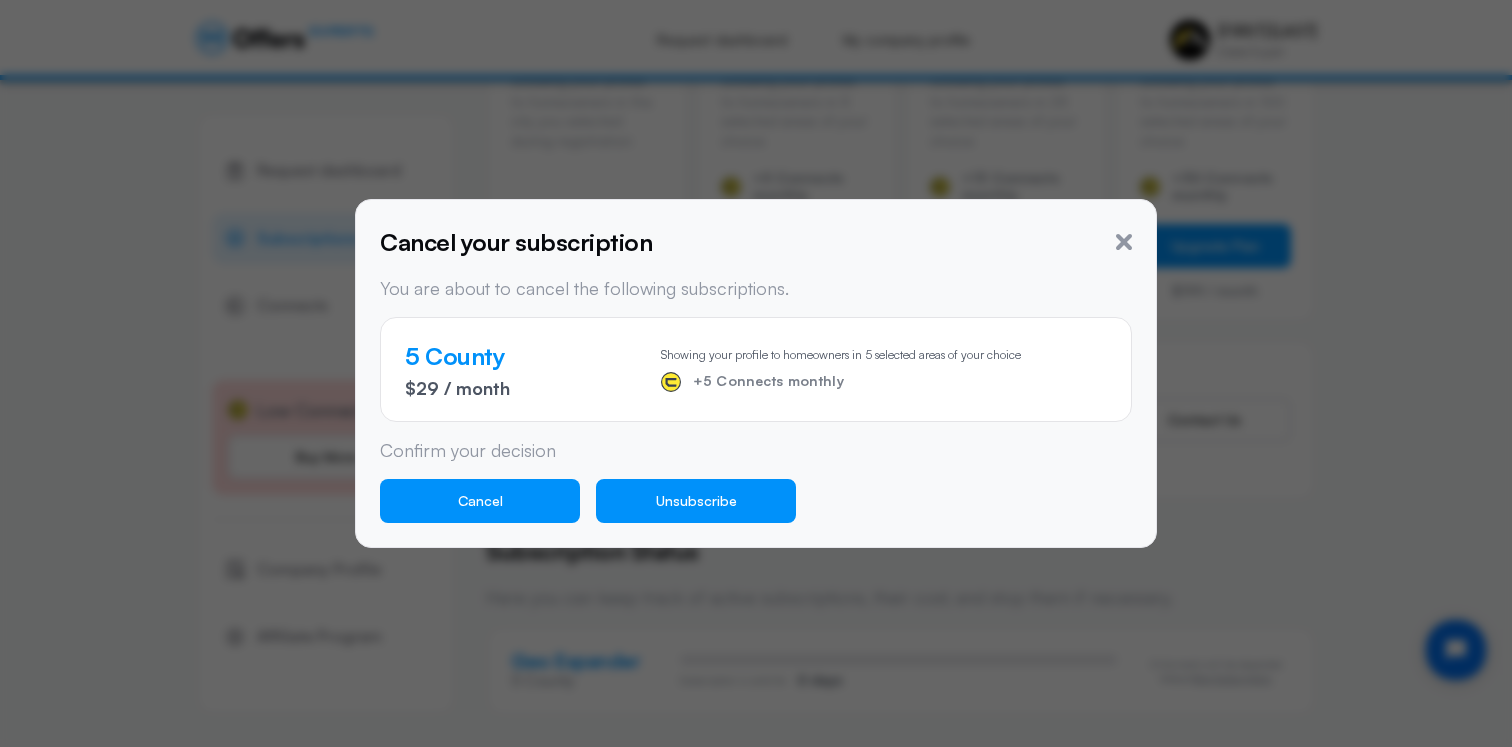 click on "Unsubscribe" 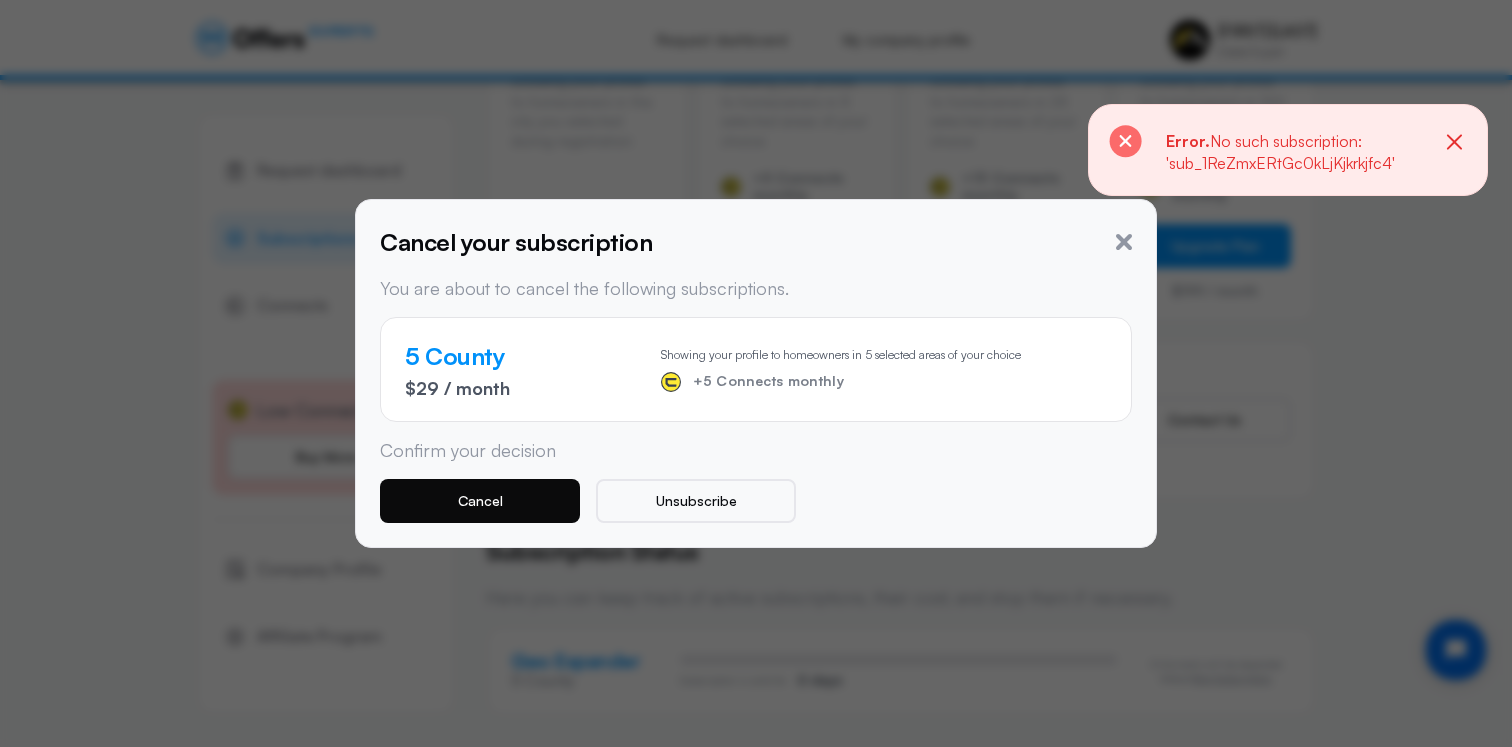 click on "Cancel" 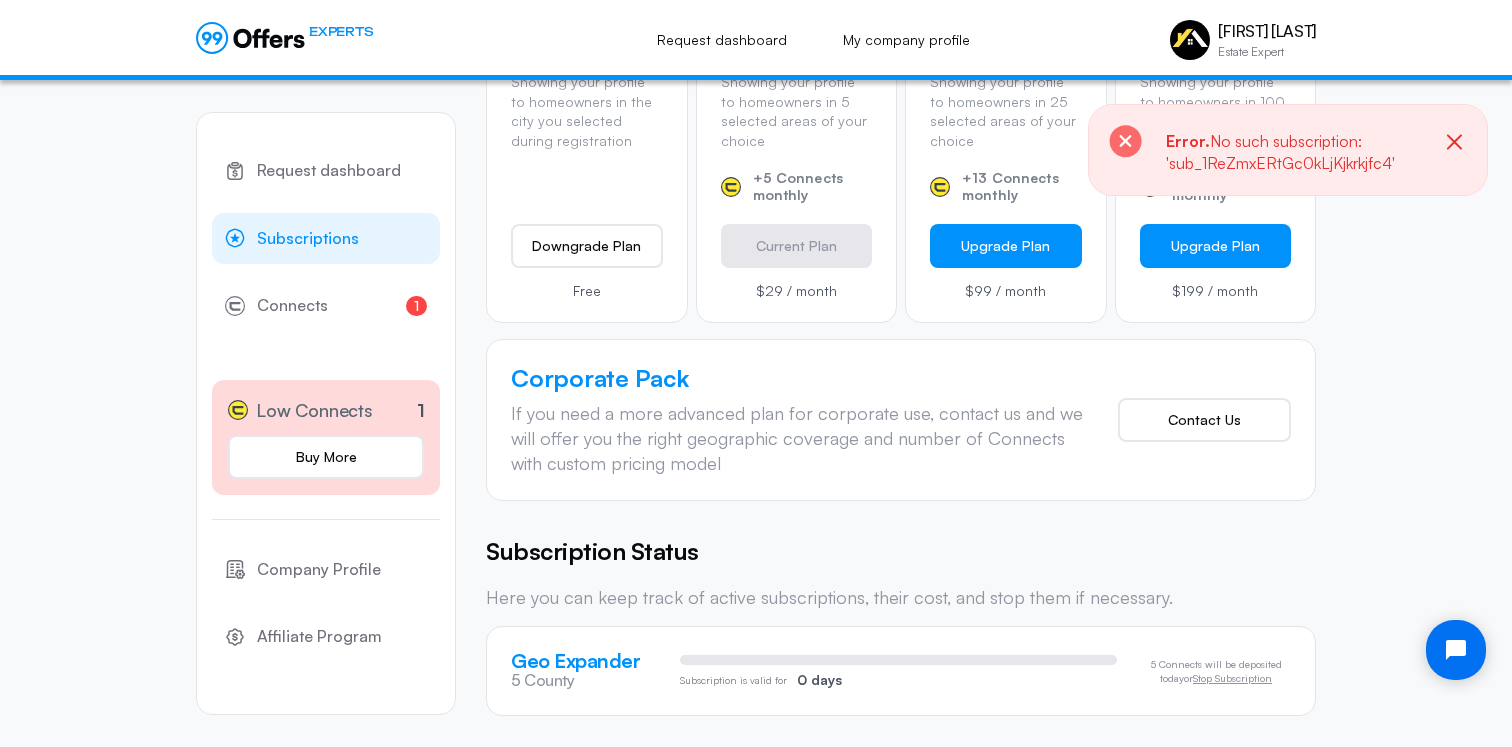 click on "Geo Expander" 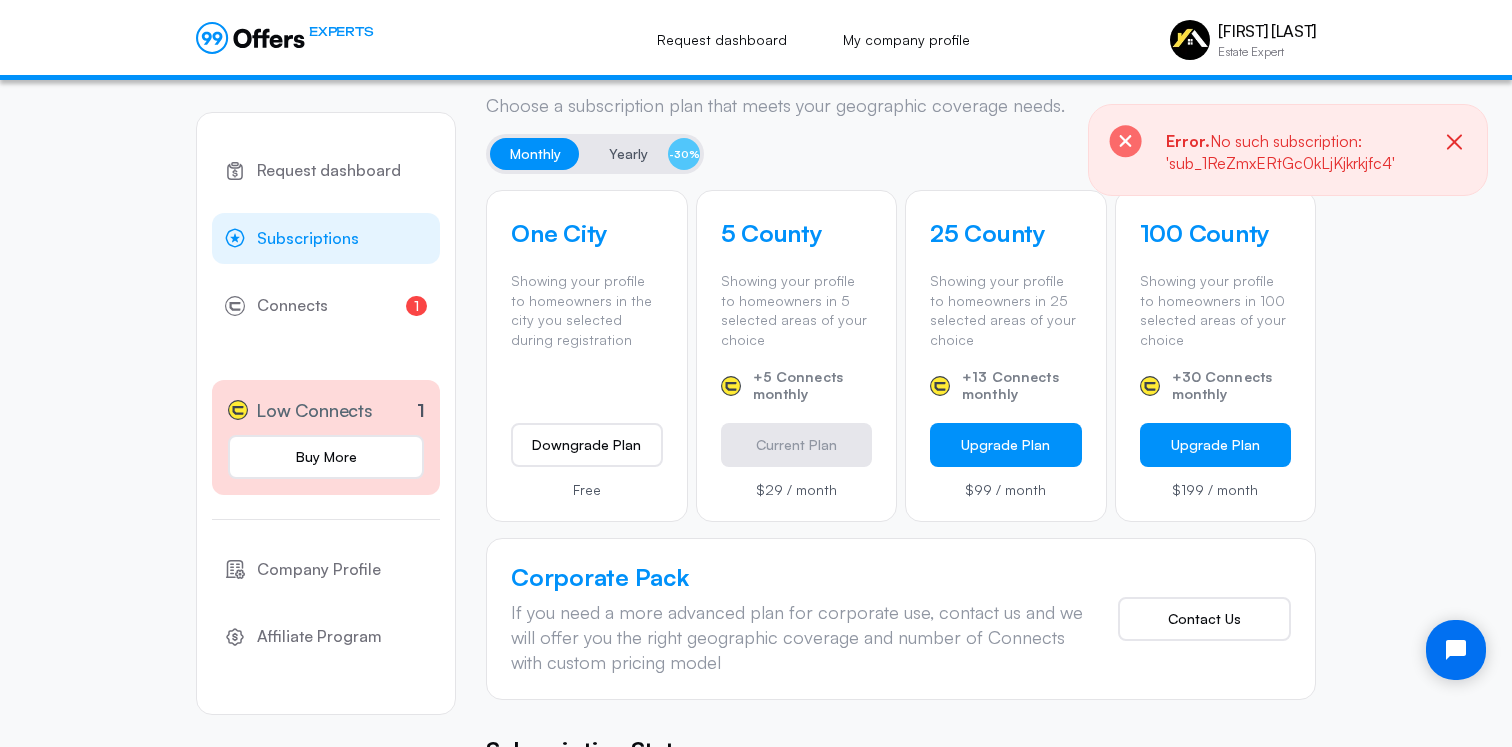scroll, scrollTop: 562, scrollLeft: 0, axis: vertical 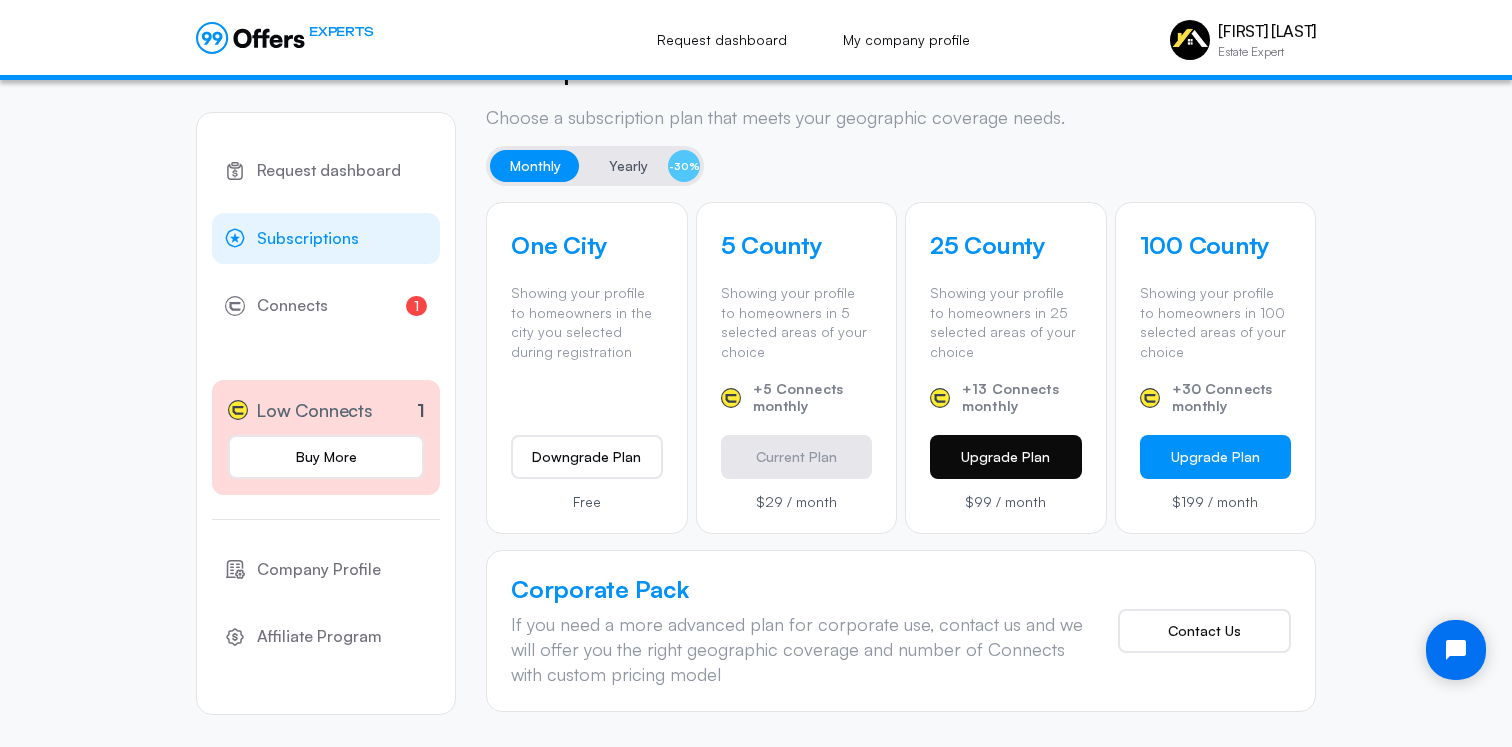 click on "Upgrade Plan" 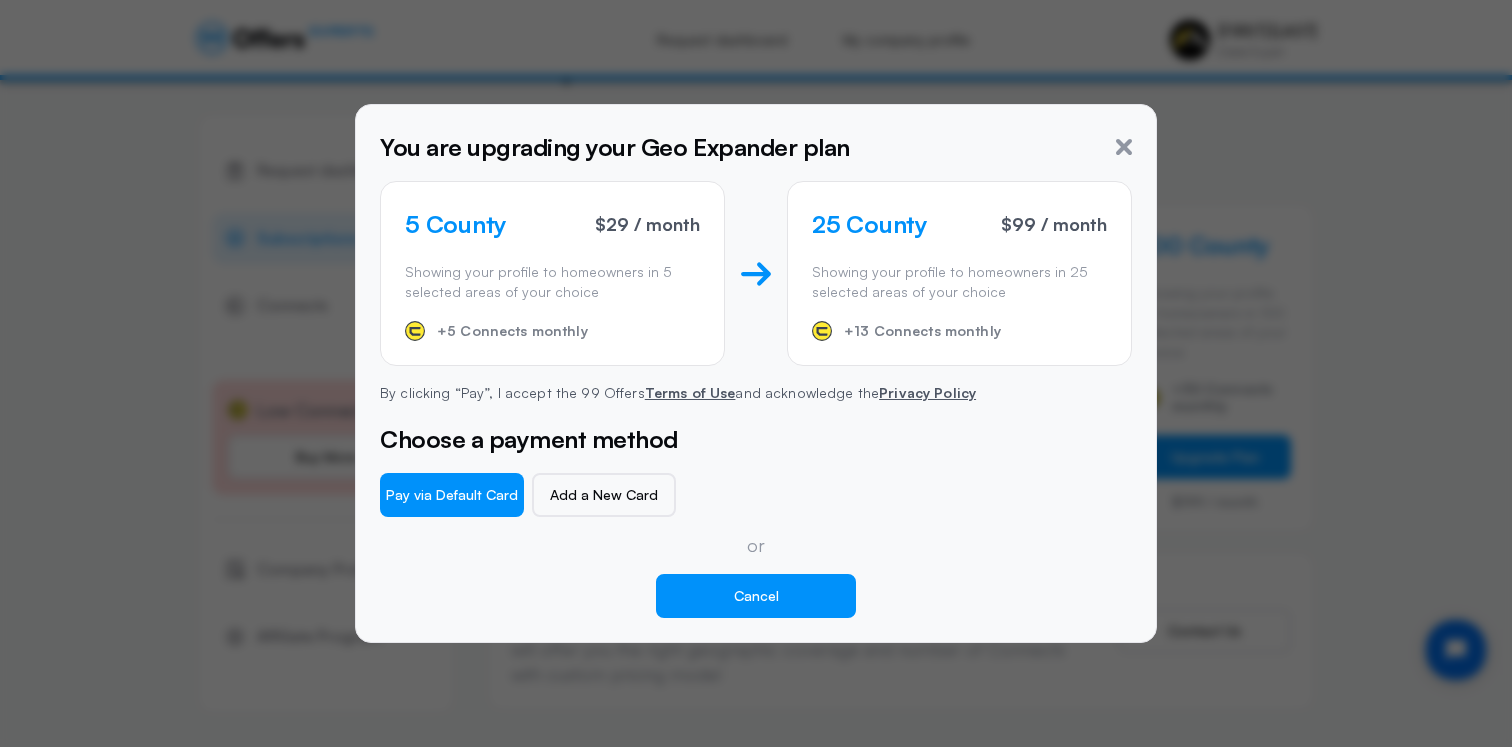 click on "Cancel" 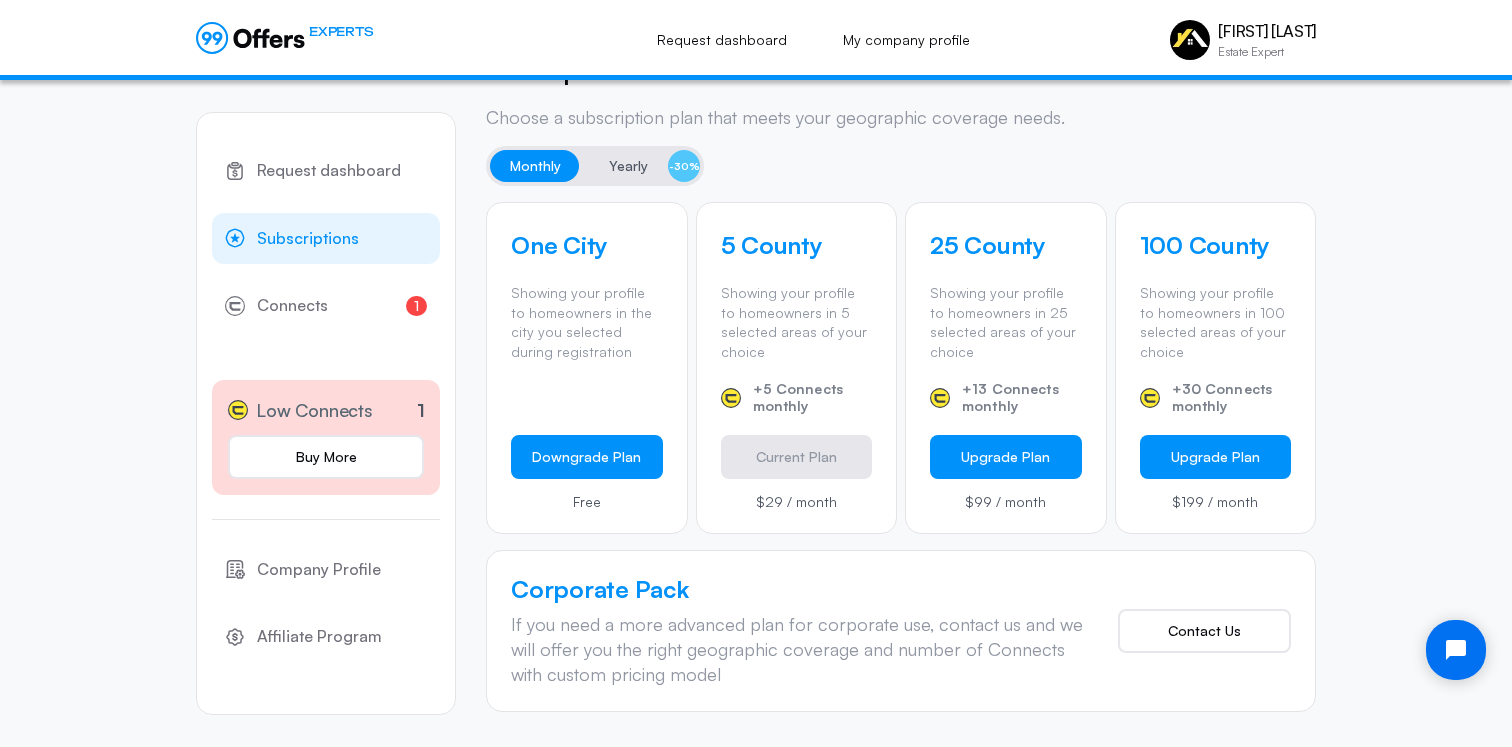 click on "Downgrade Plan" 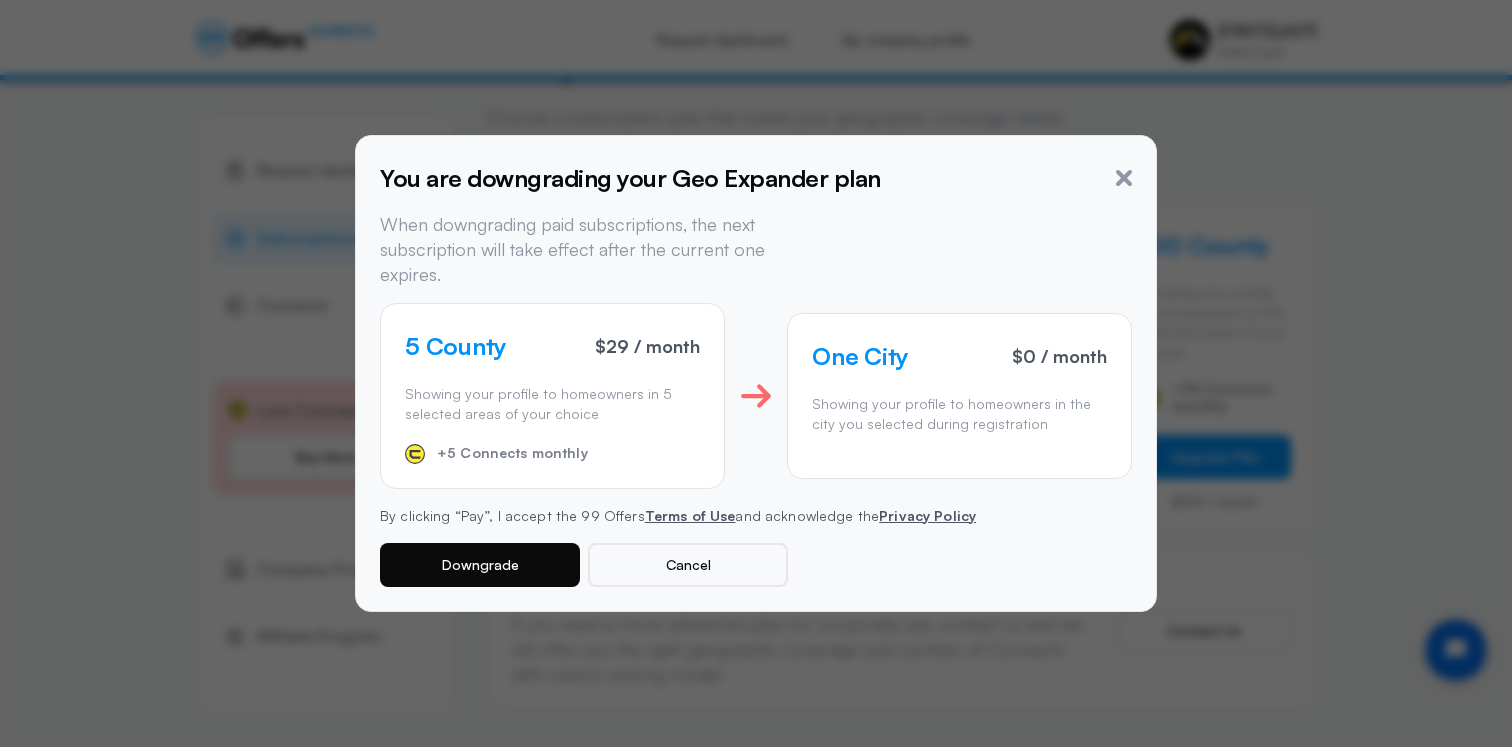 click on "Downgrade" 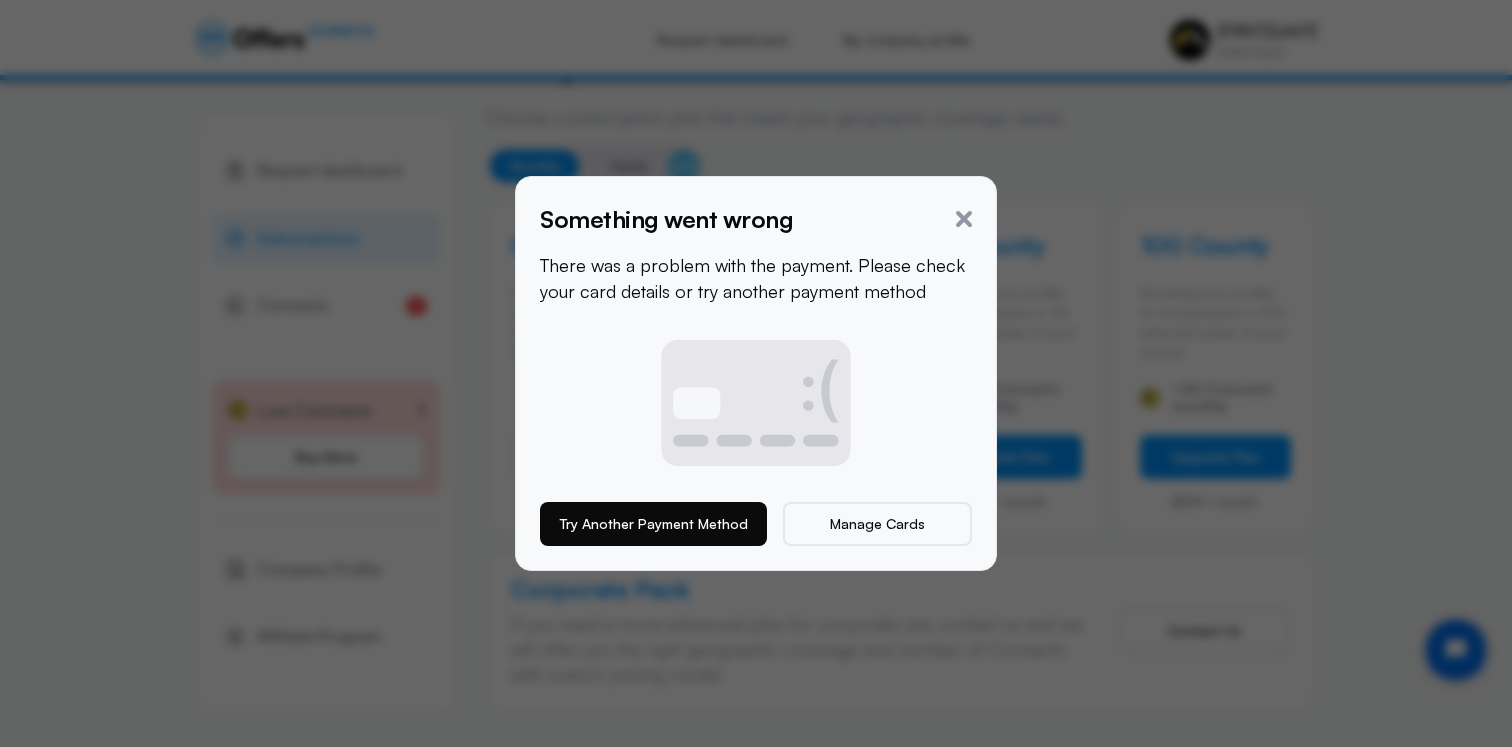 click on "Try Another Payment Method" 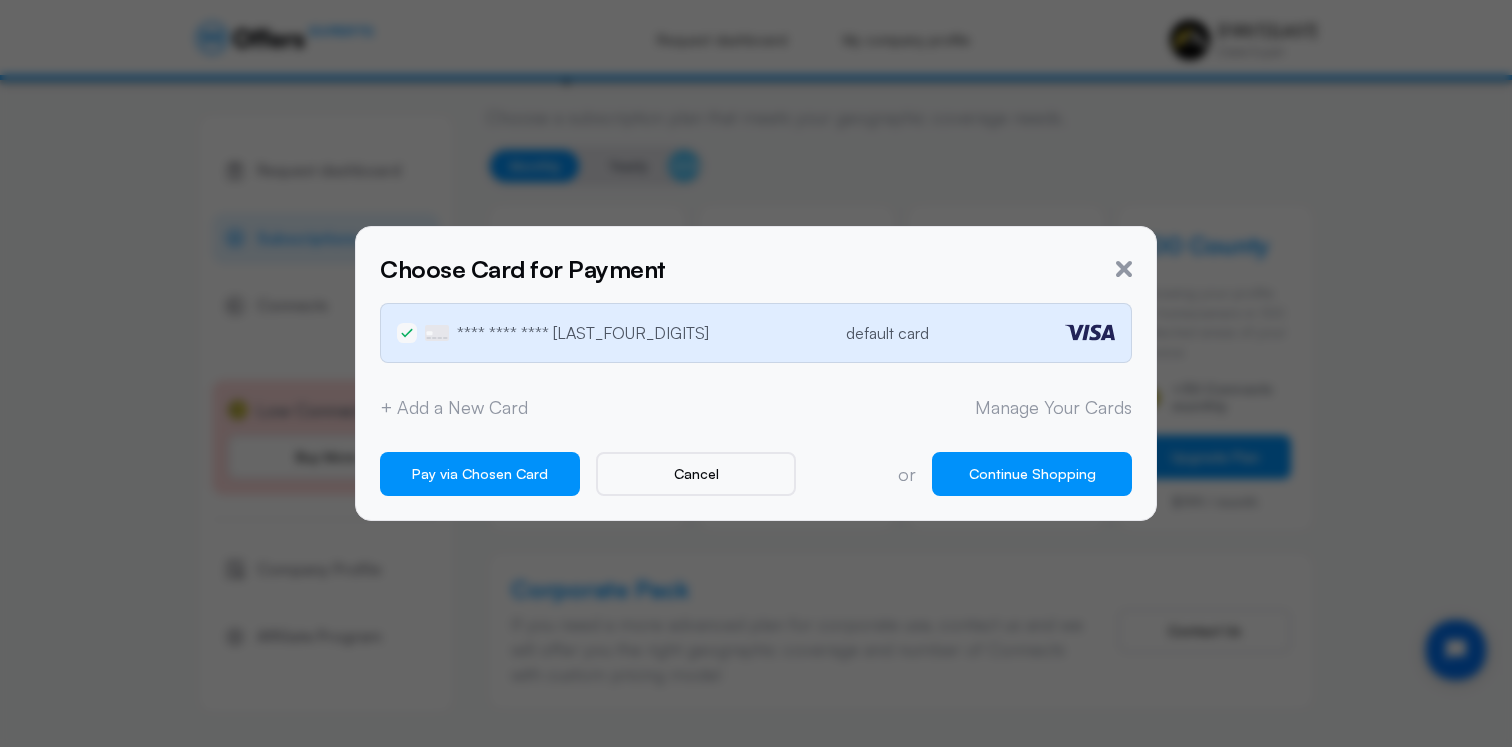 click on "Continue Shopping" 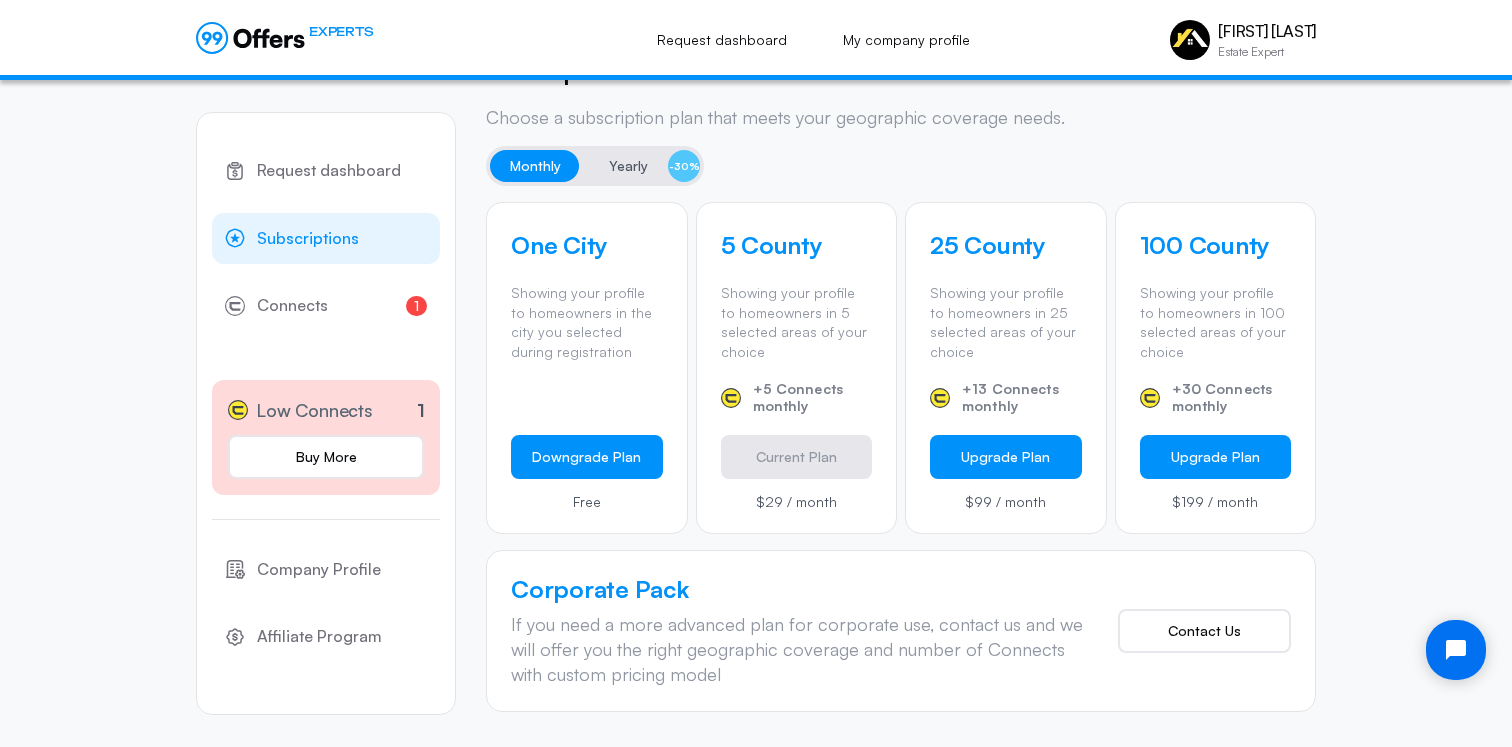 click on "Downgrade Plan" 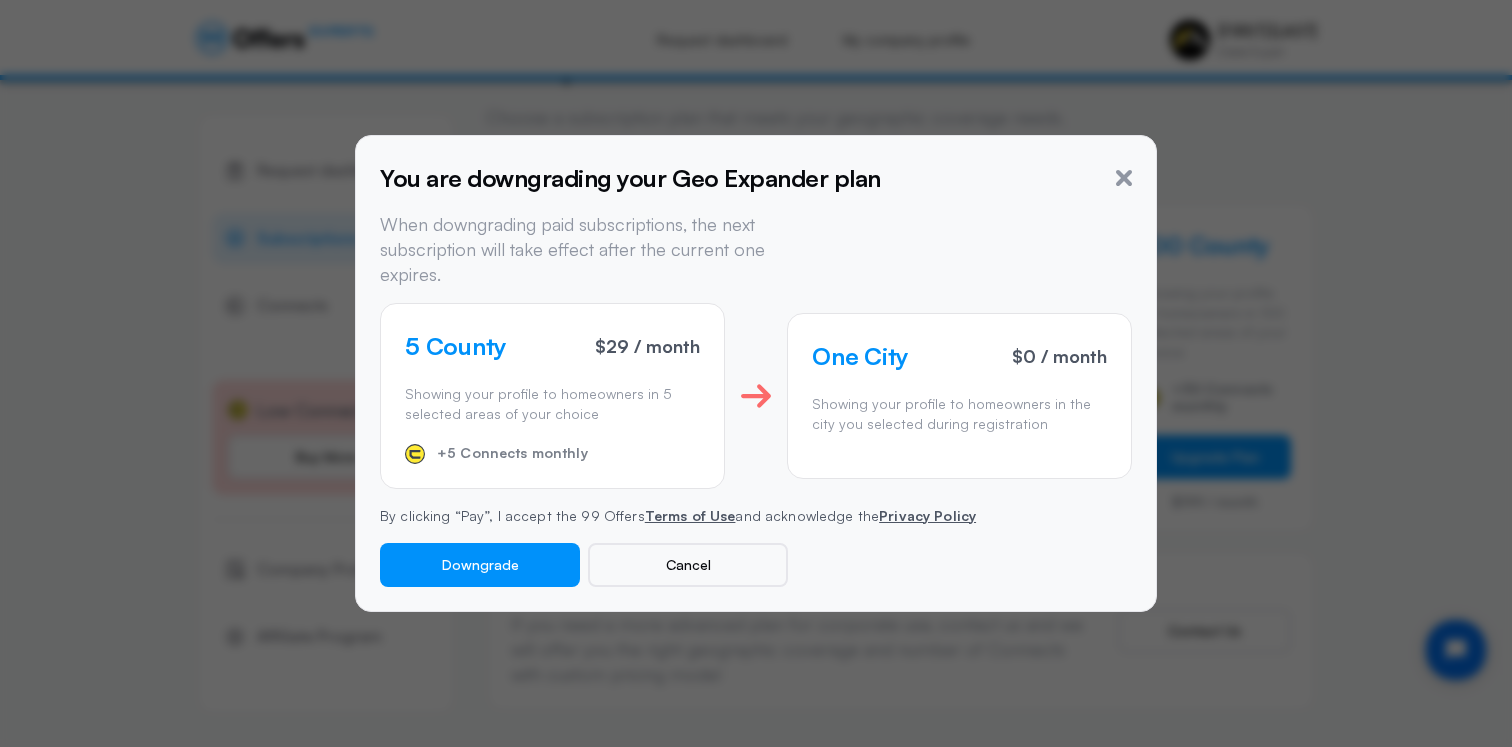 click on "5 County $29 / month" 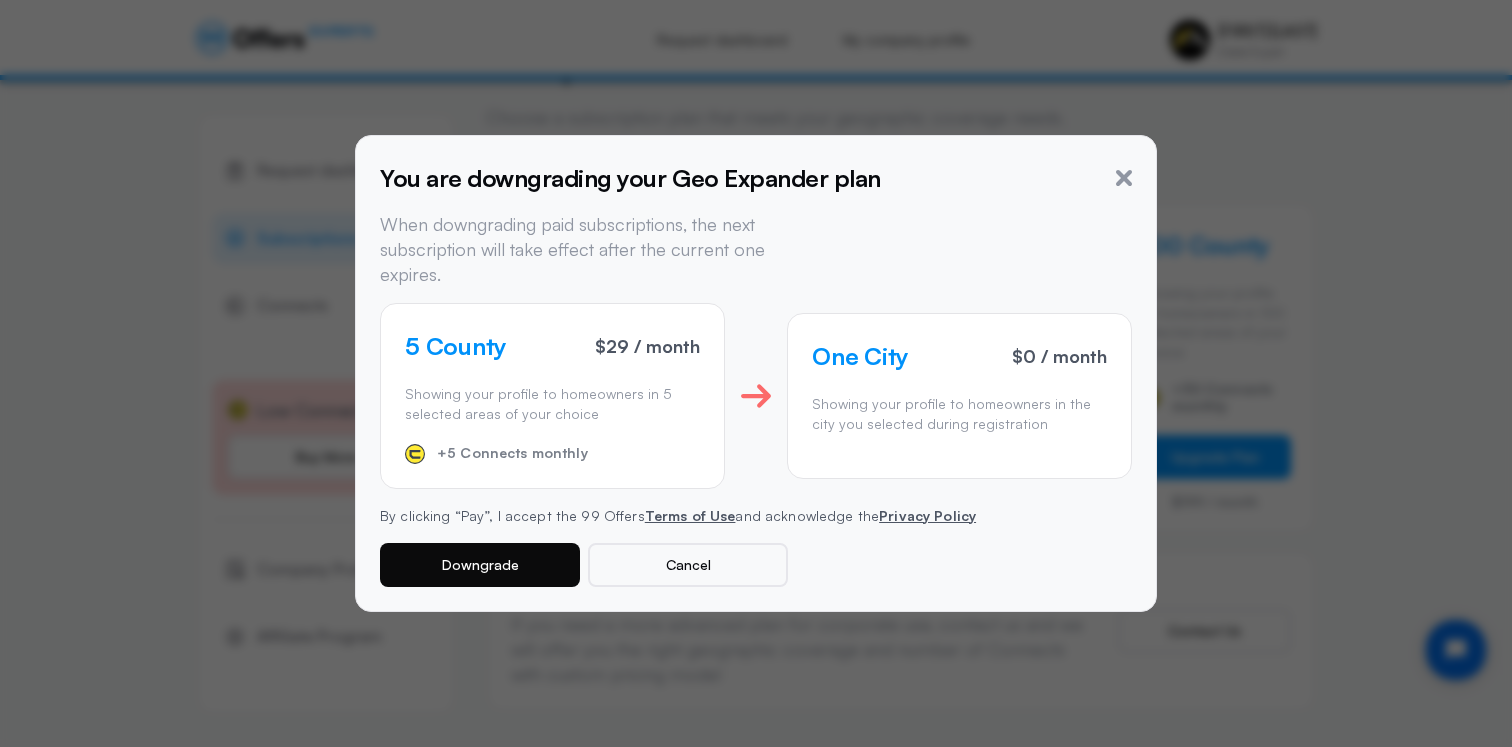 click on "Downgrade" 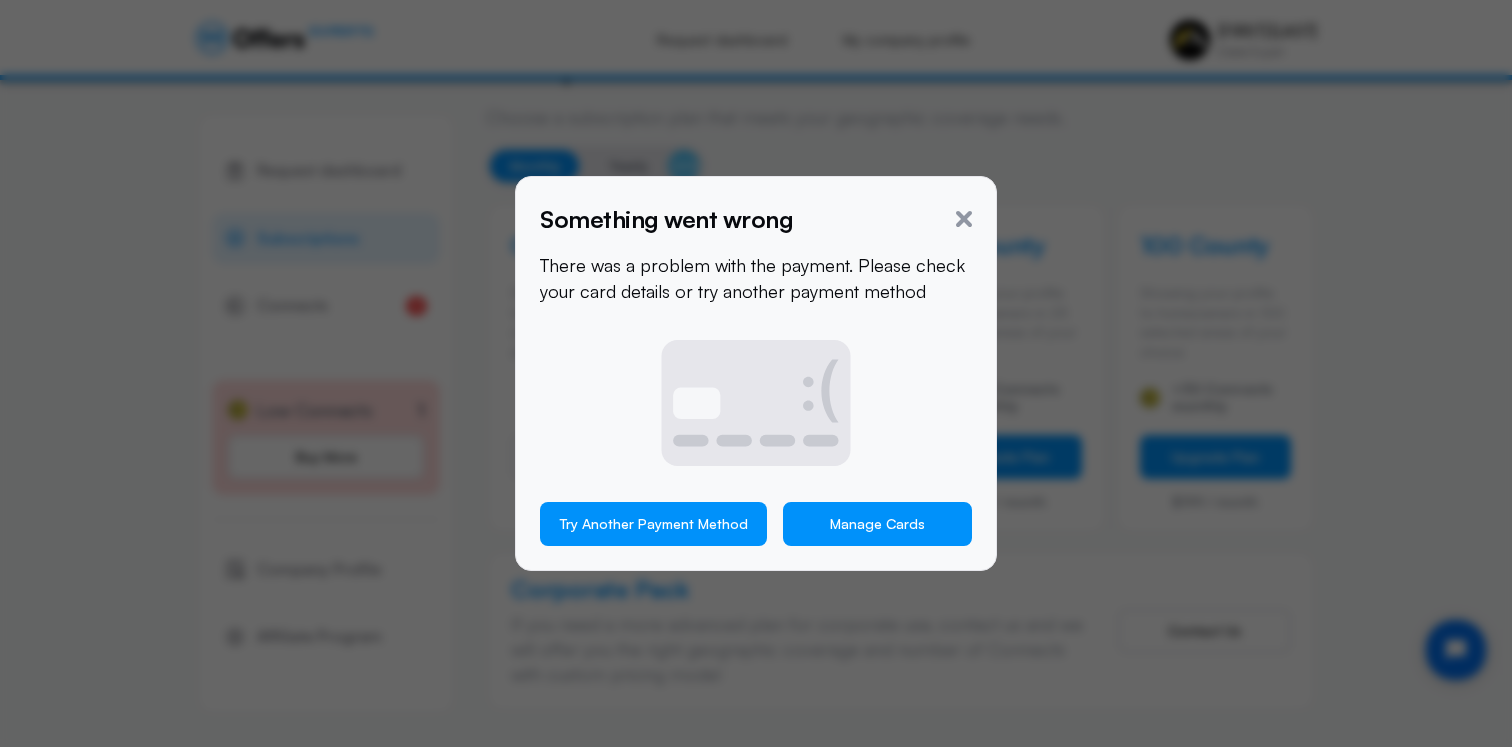 click on "Manage Cards" 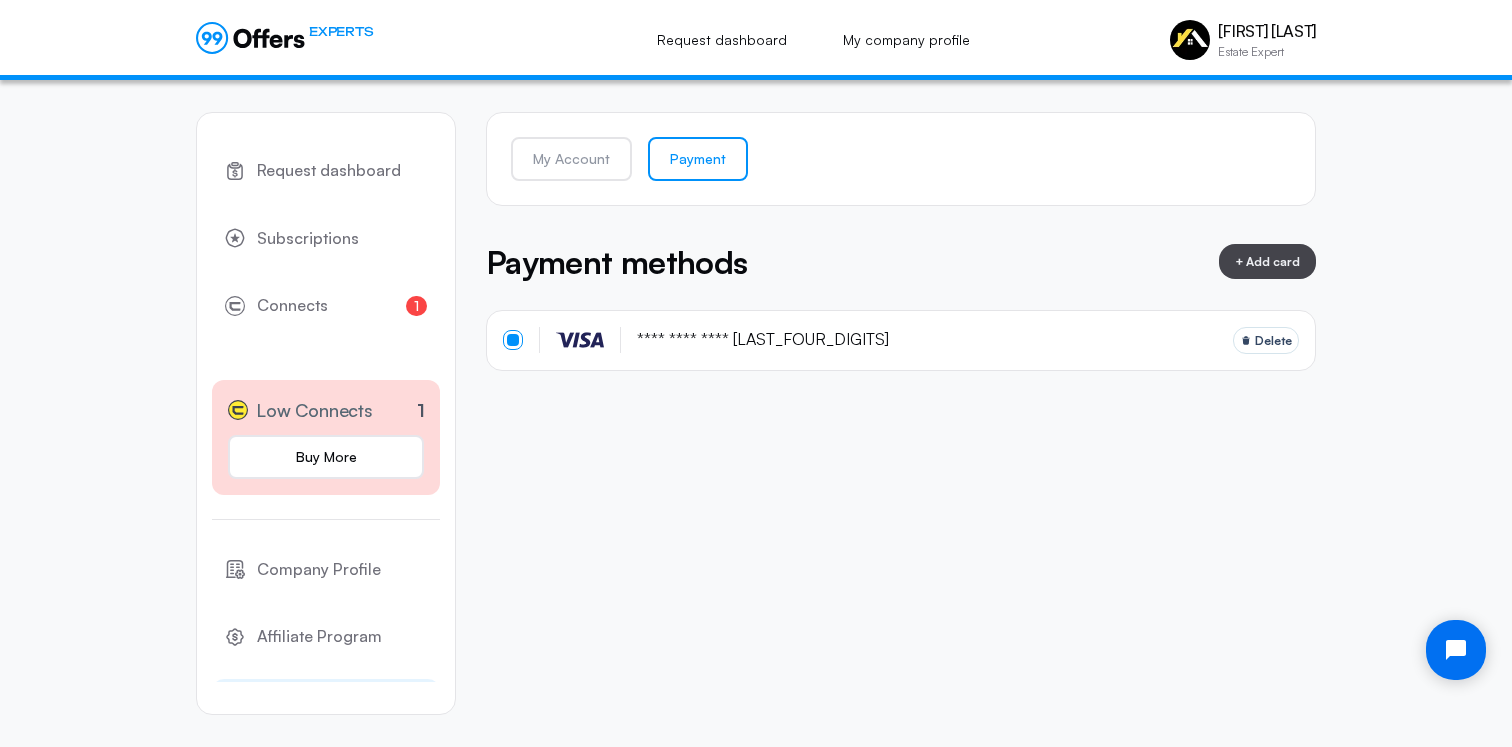 click on "**** **** **** [LAST_FOUR_DIGITS] Delete" 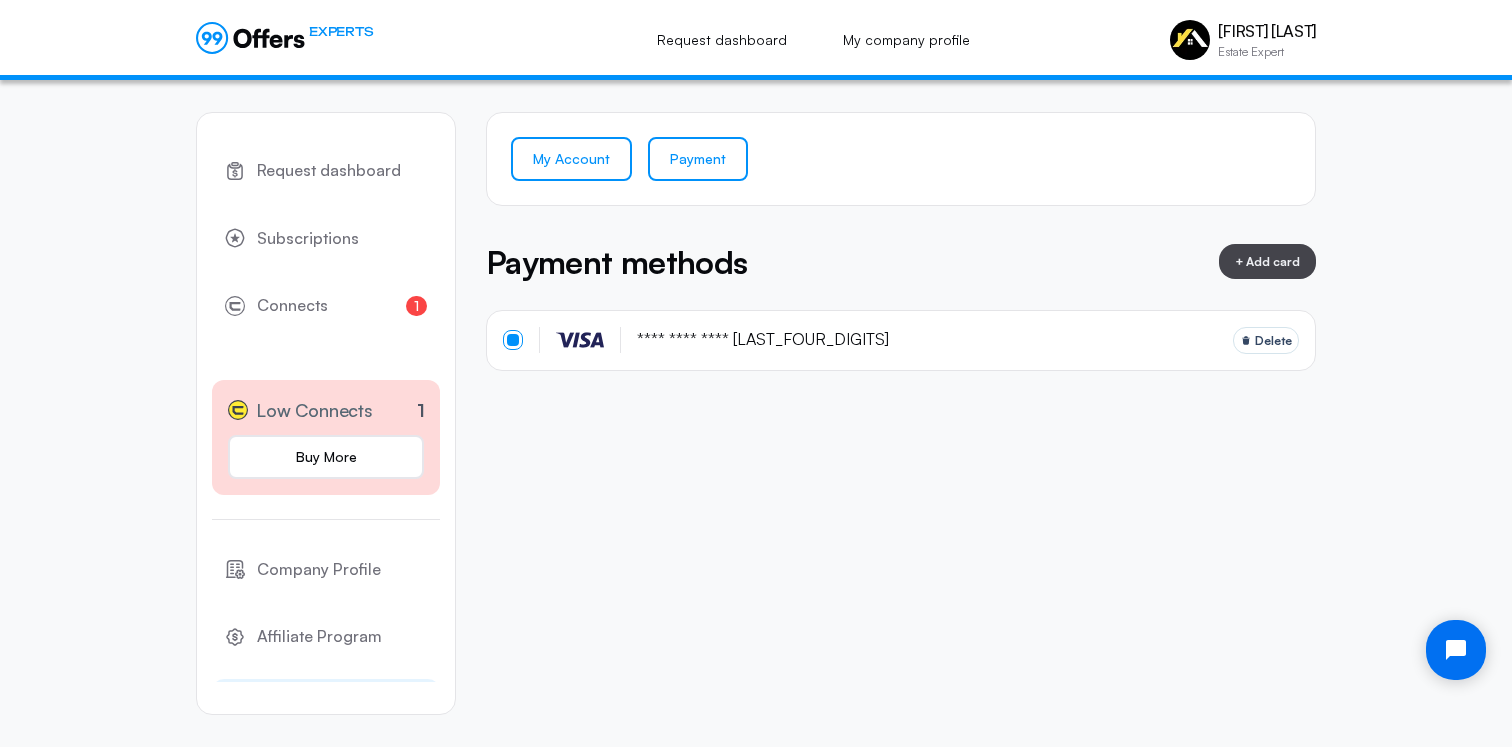 click on "My Account" 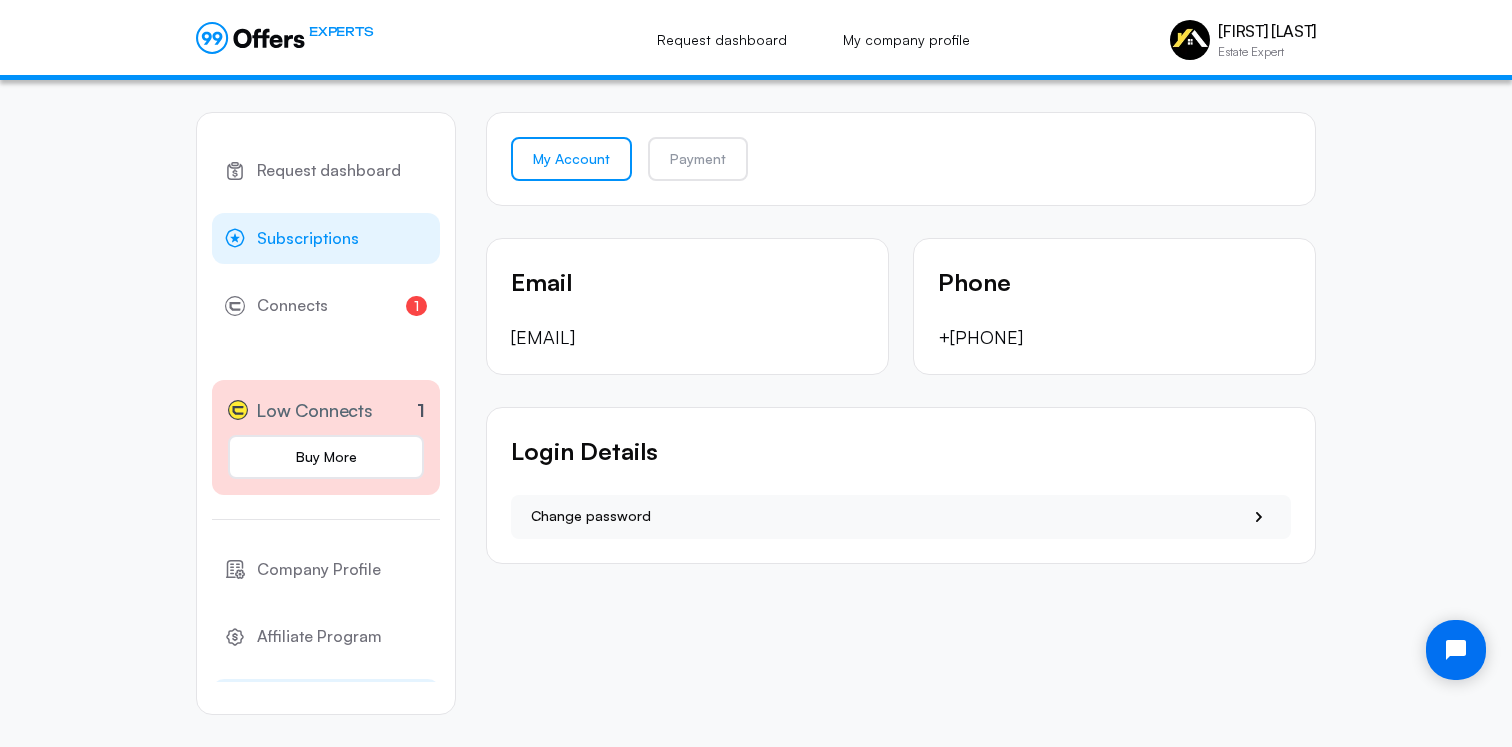 click on "Subscriptions" 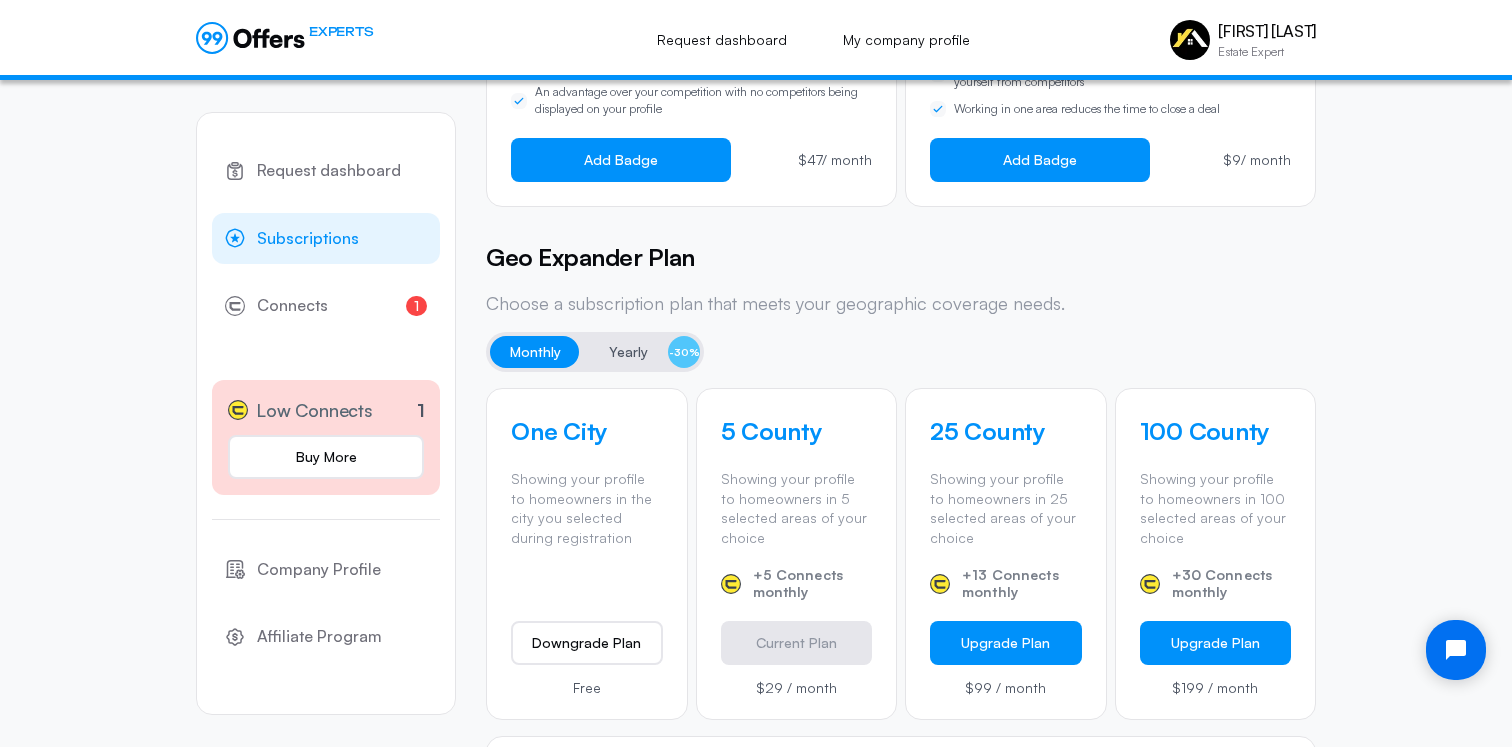 scroll, scrollTop: 0, scrollLeft: 0, axis: both 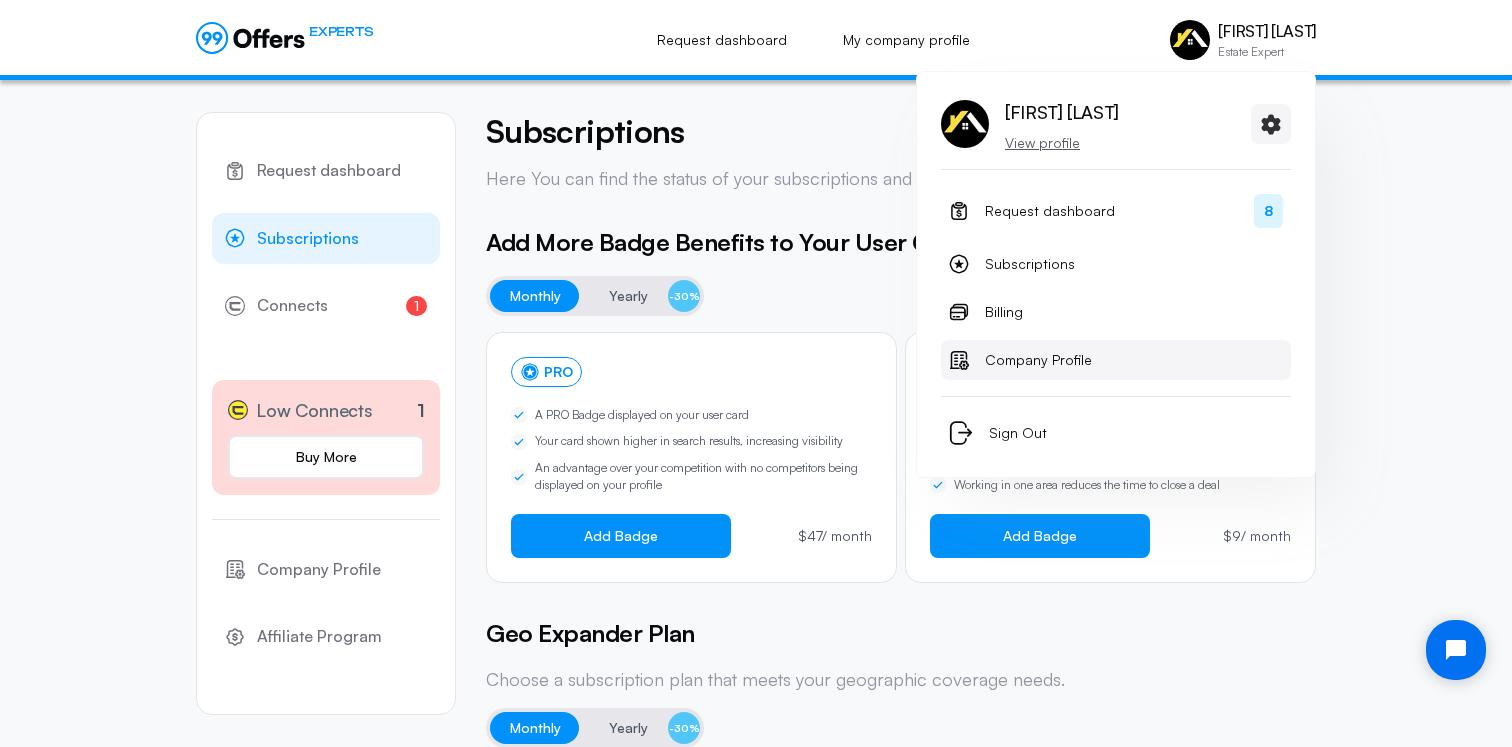 click on "Company Profile" 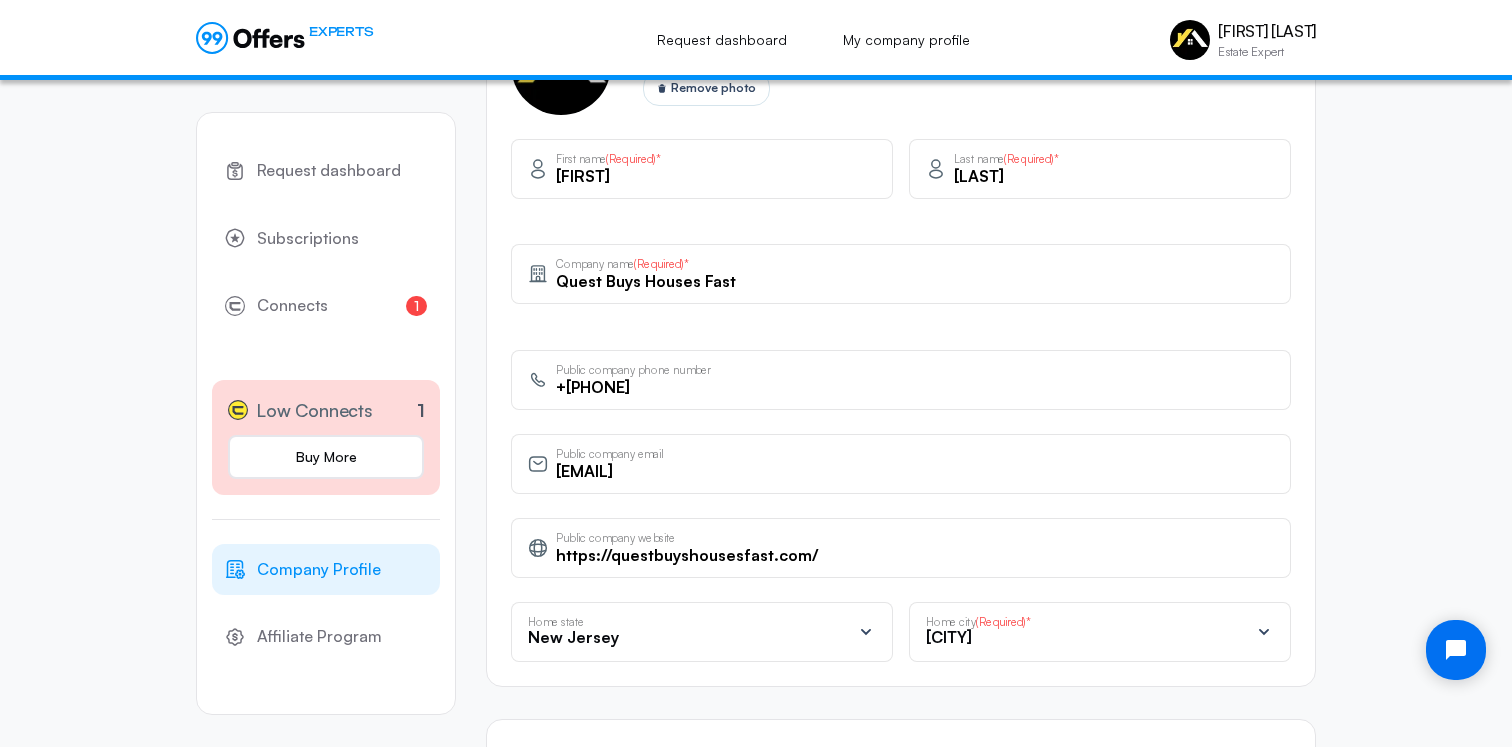 scroll, scrollTop: 586, scrollLeft: 0, axis: vertical 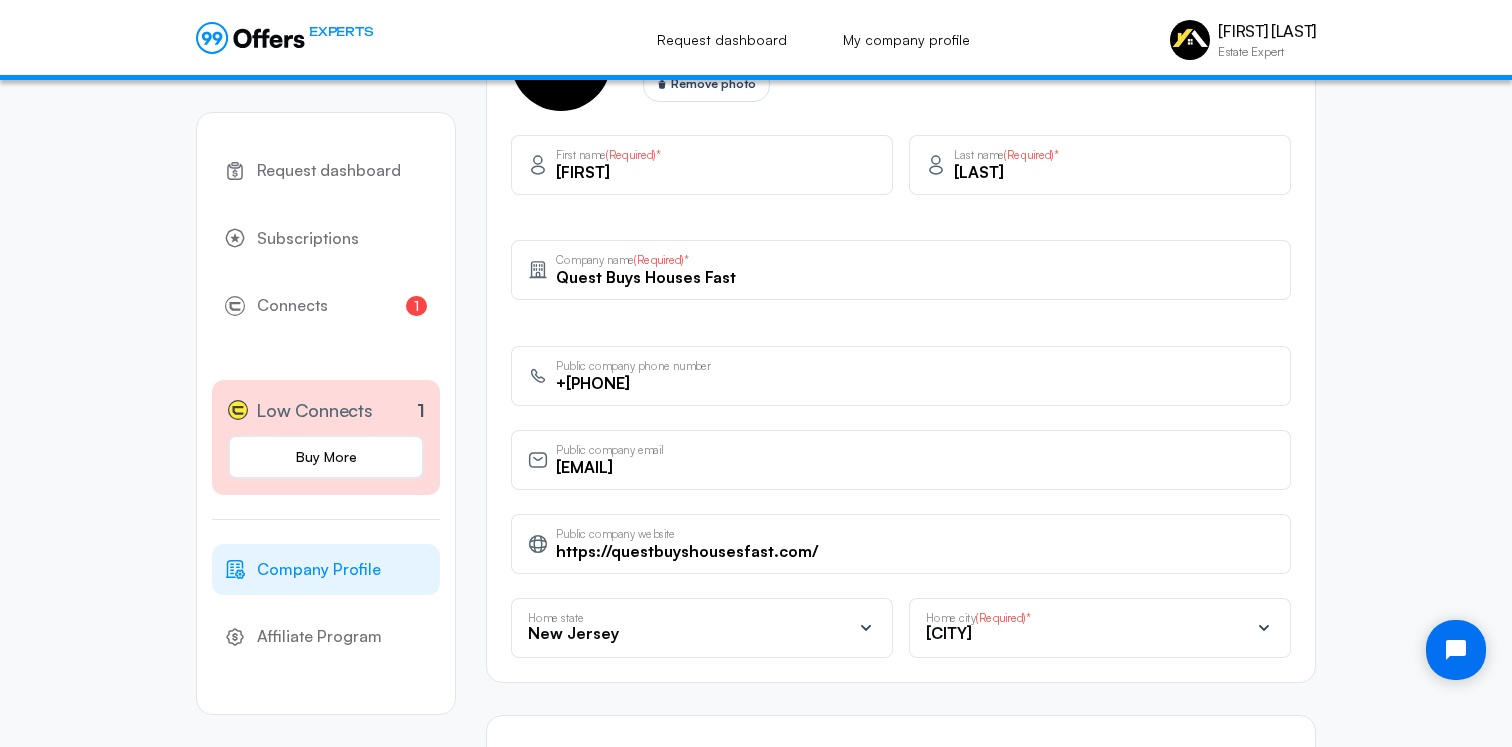 drag, startPoint x: 821, startPoint y: 548, endPoint x: 552, endPoint y: 558, distance: 269.18582 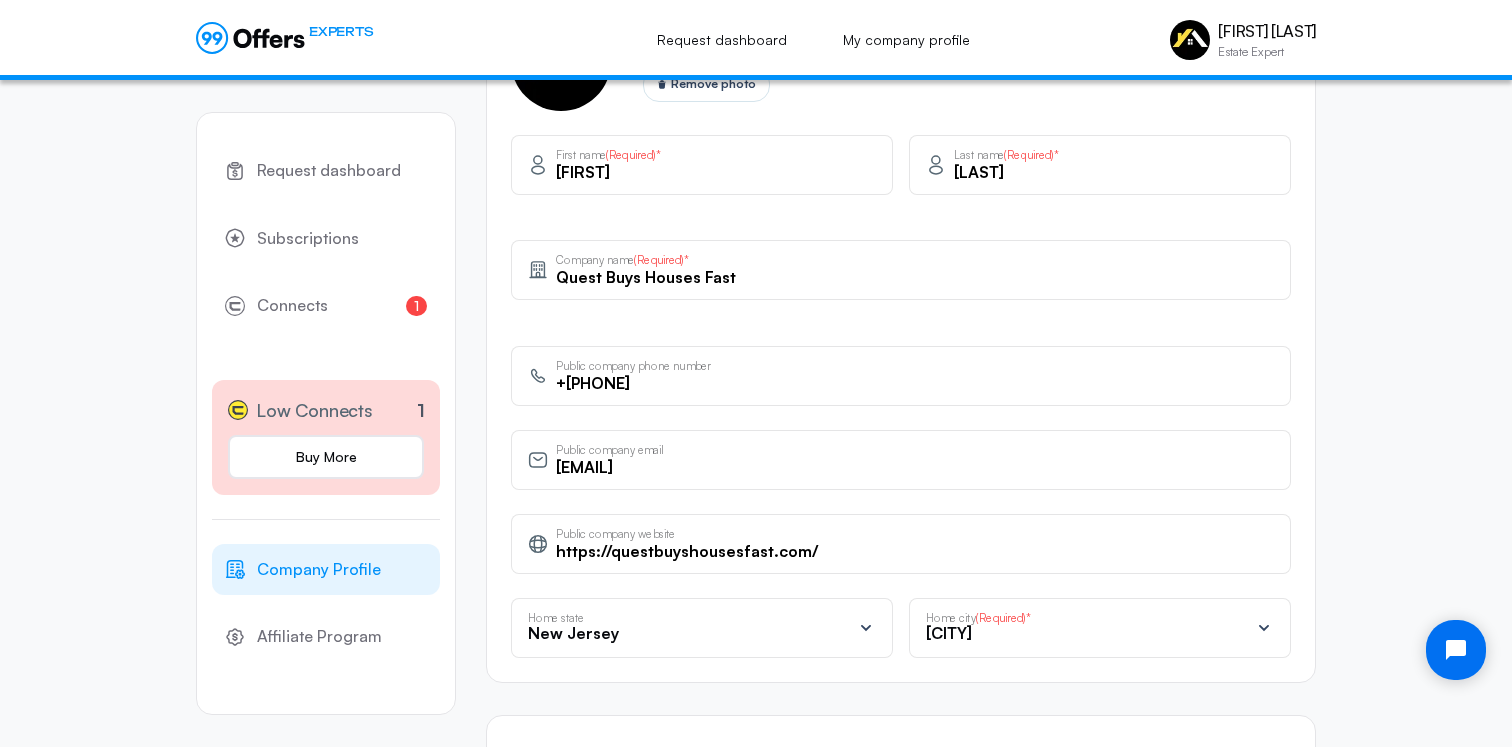 click on "https://questbuyshousesfast.com/ Public company website" 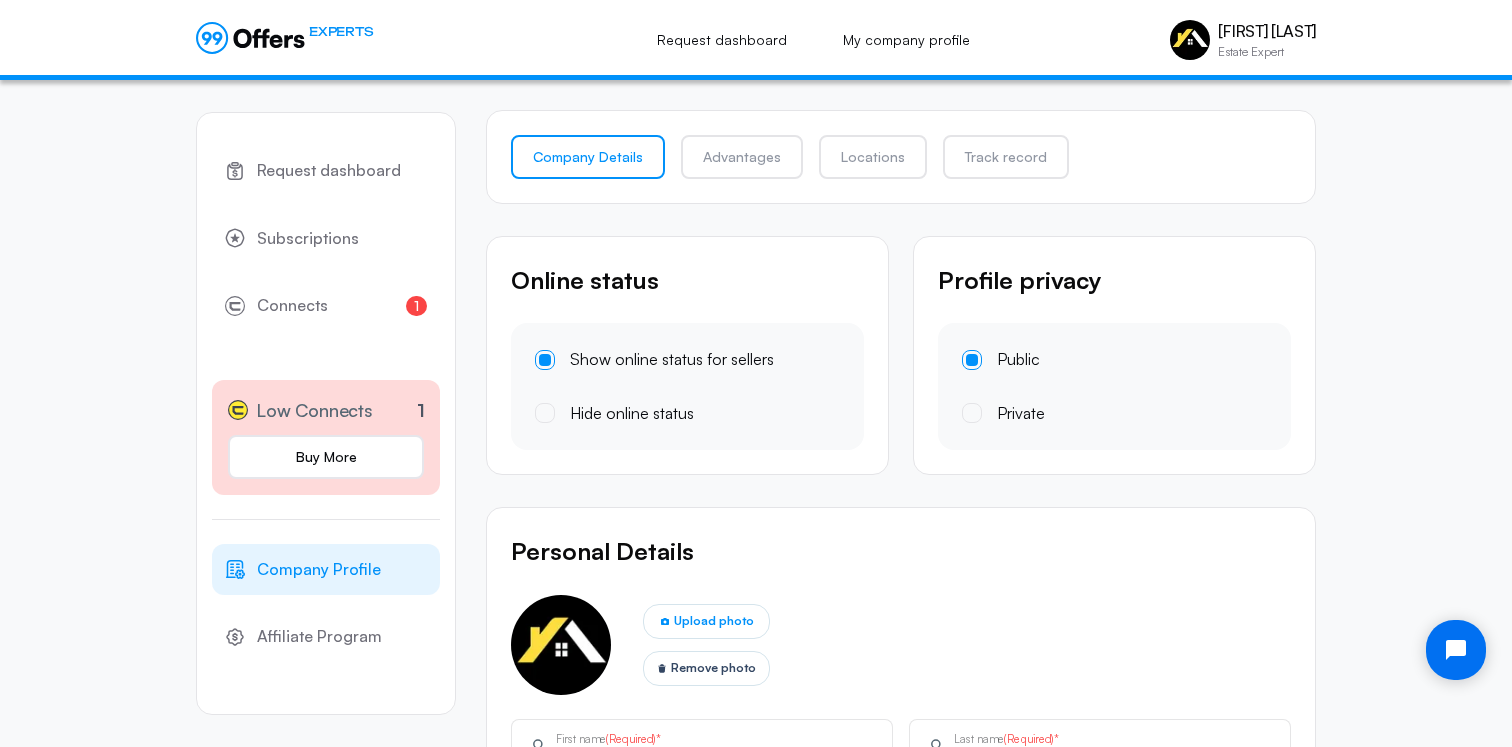 scroll, scrollTop: 0, scrollLeft: 0, axis: both 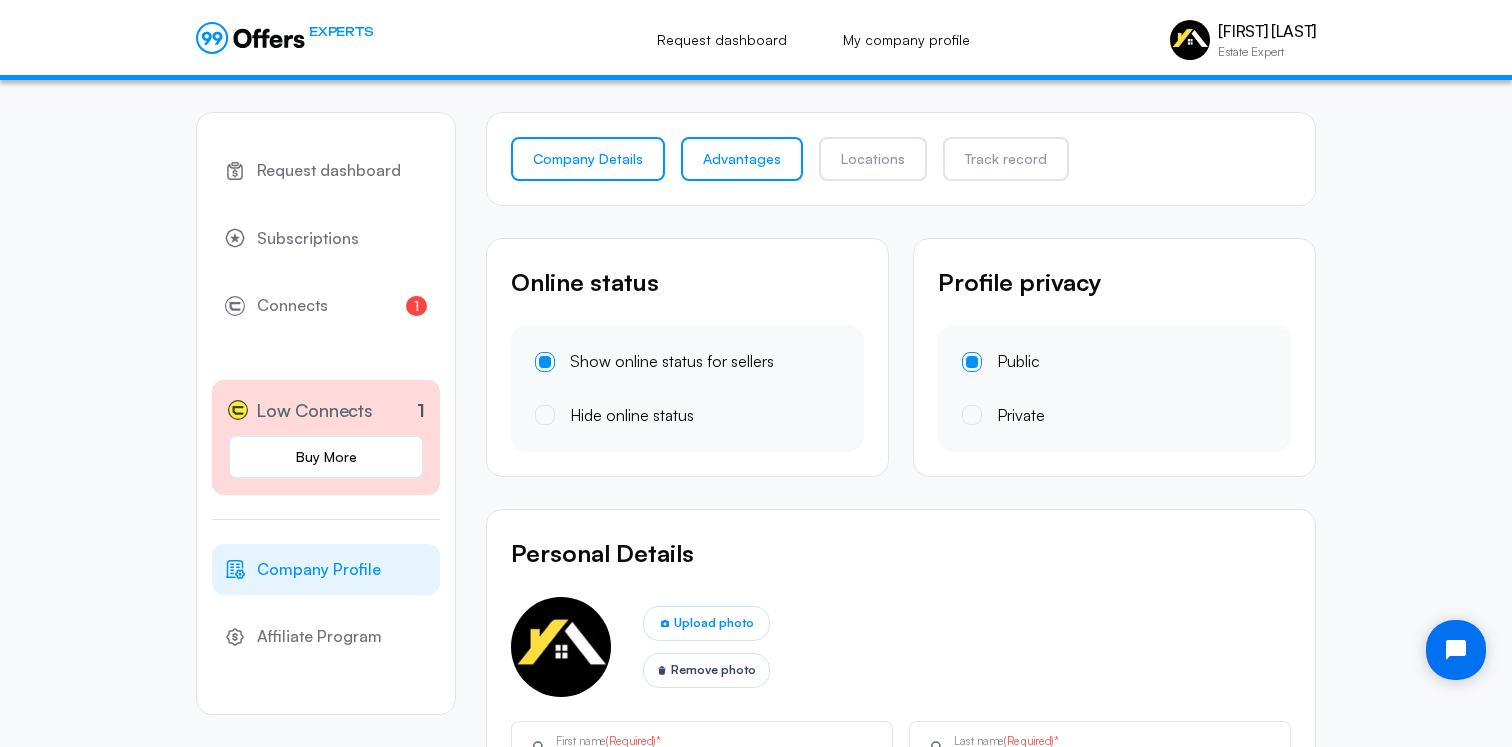 click on "Advantages" 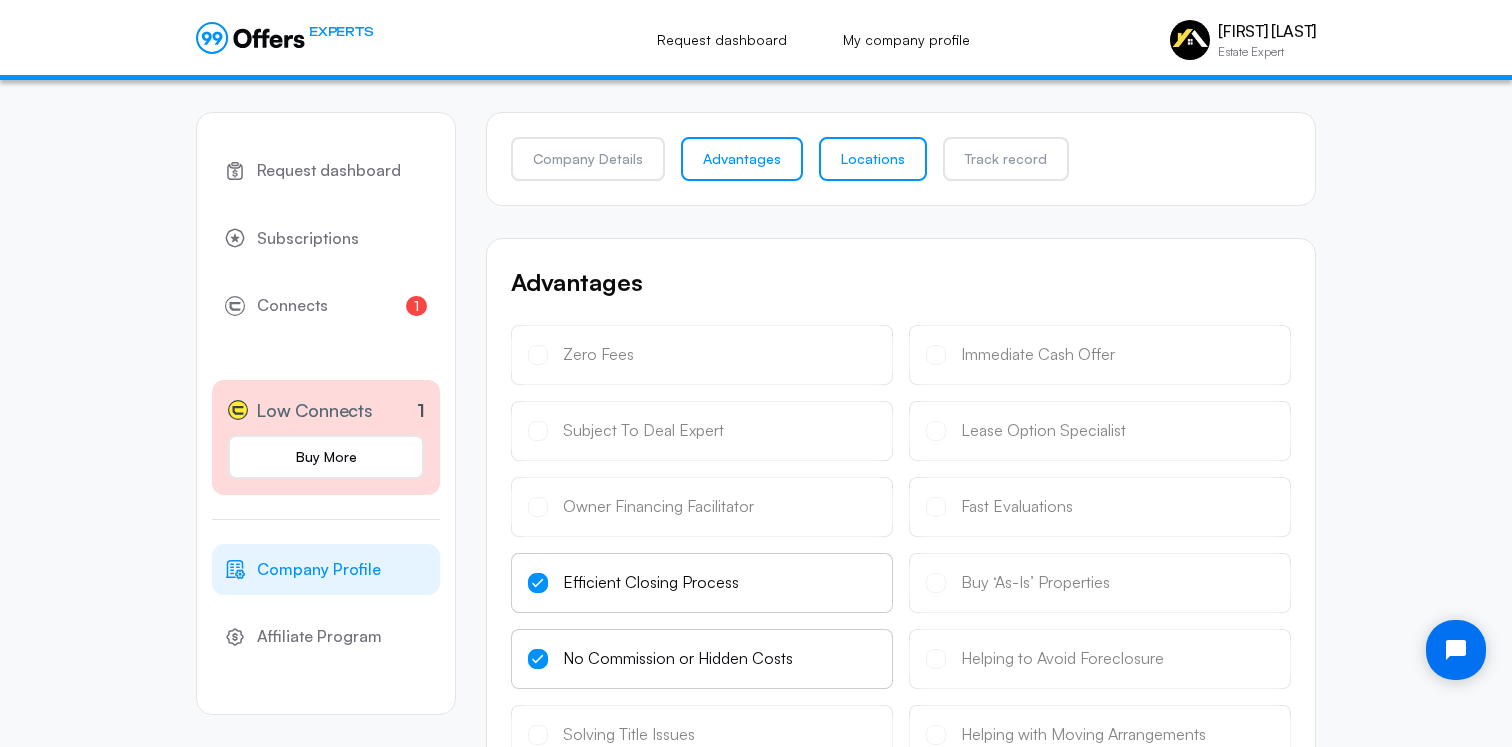 click on "Locations" 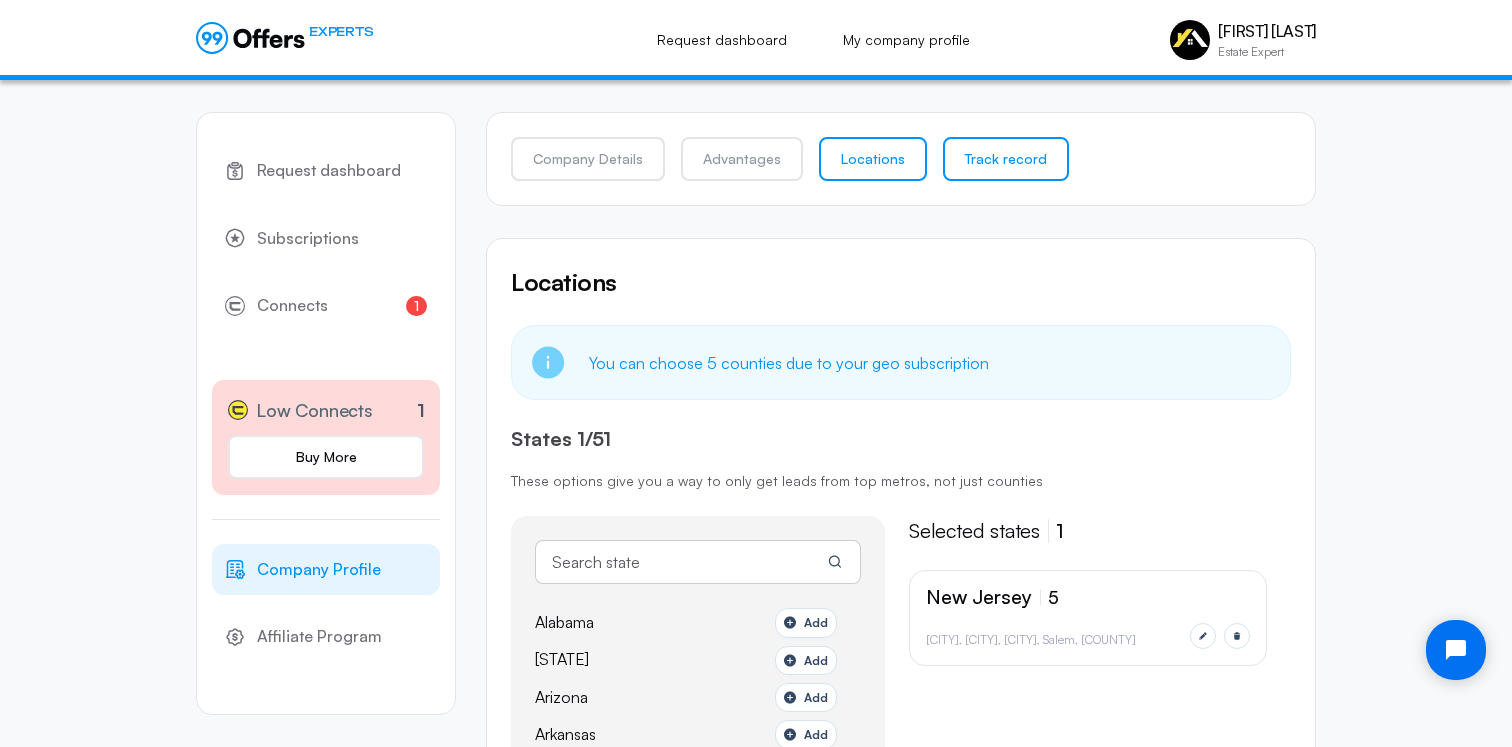 click on "Track record" 